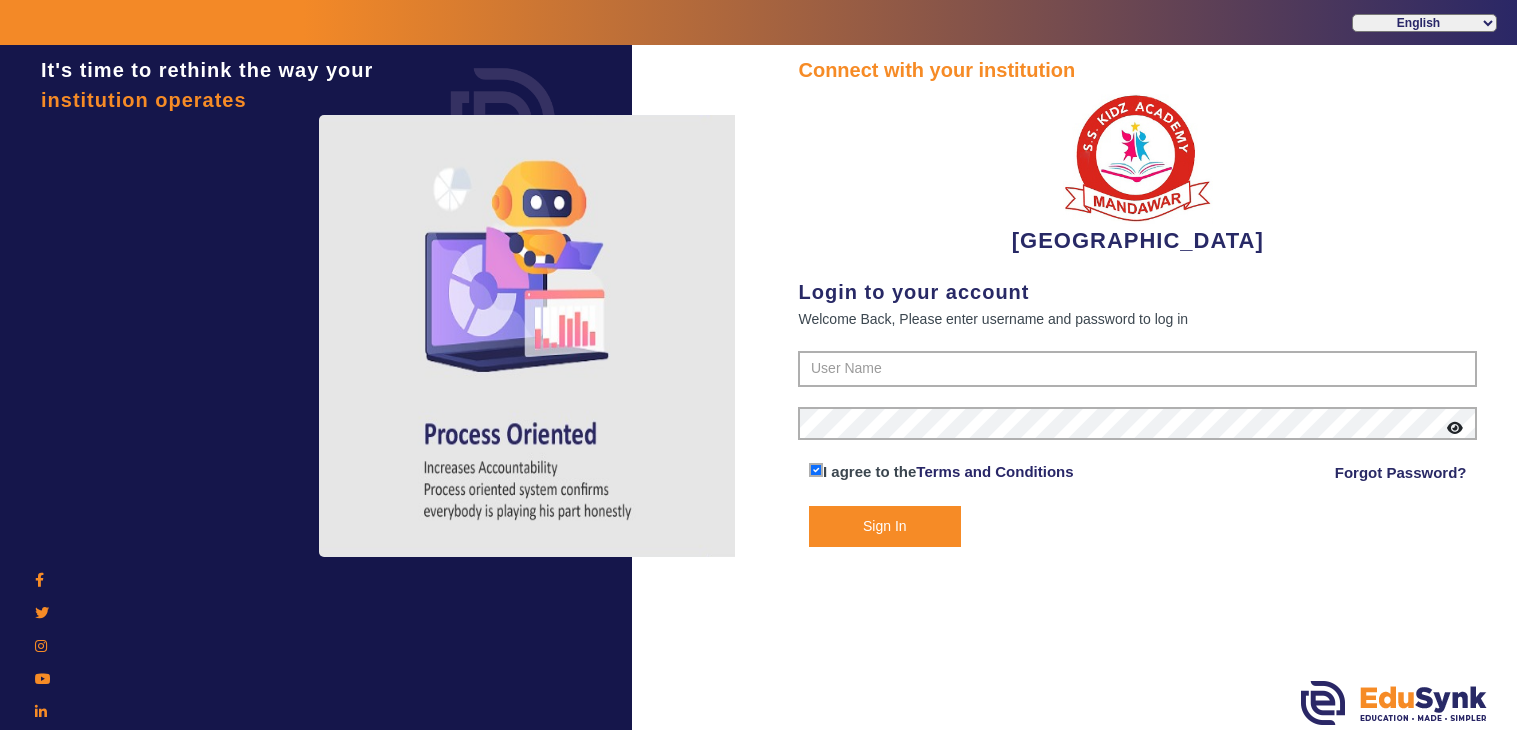scroll, scrollTop: 0, scrollLeft: 0, axis: both 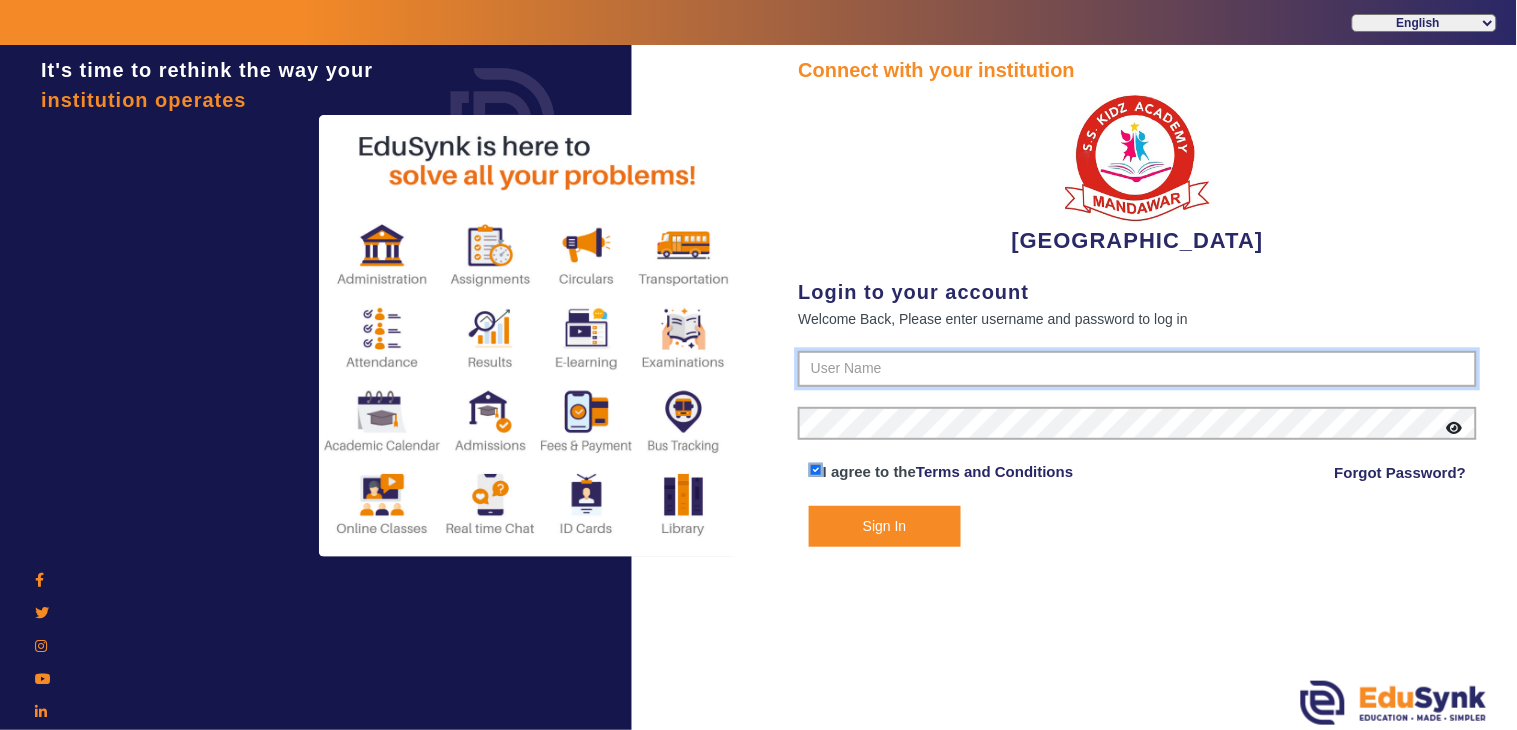 type on "9928895959" 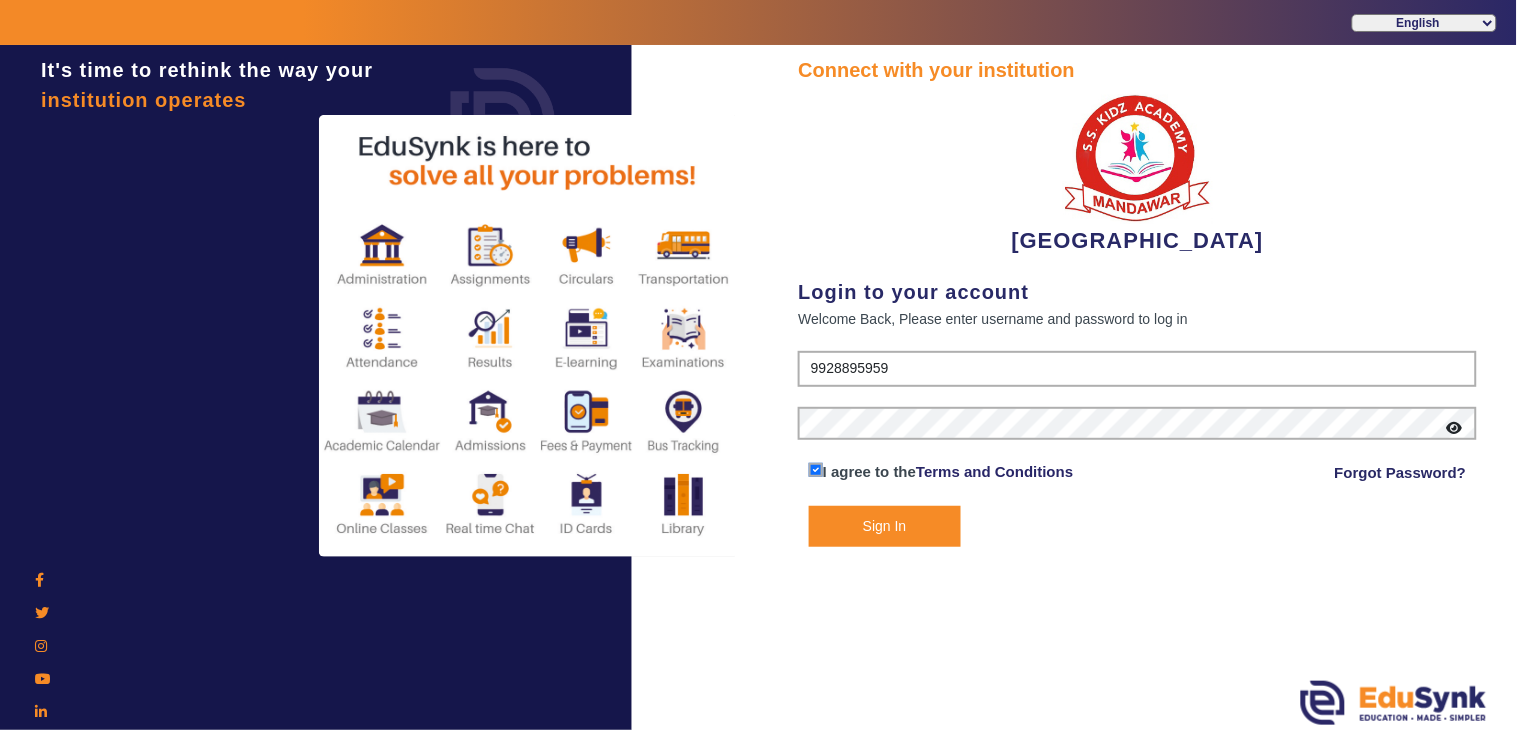click on "Sign In" 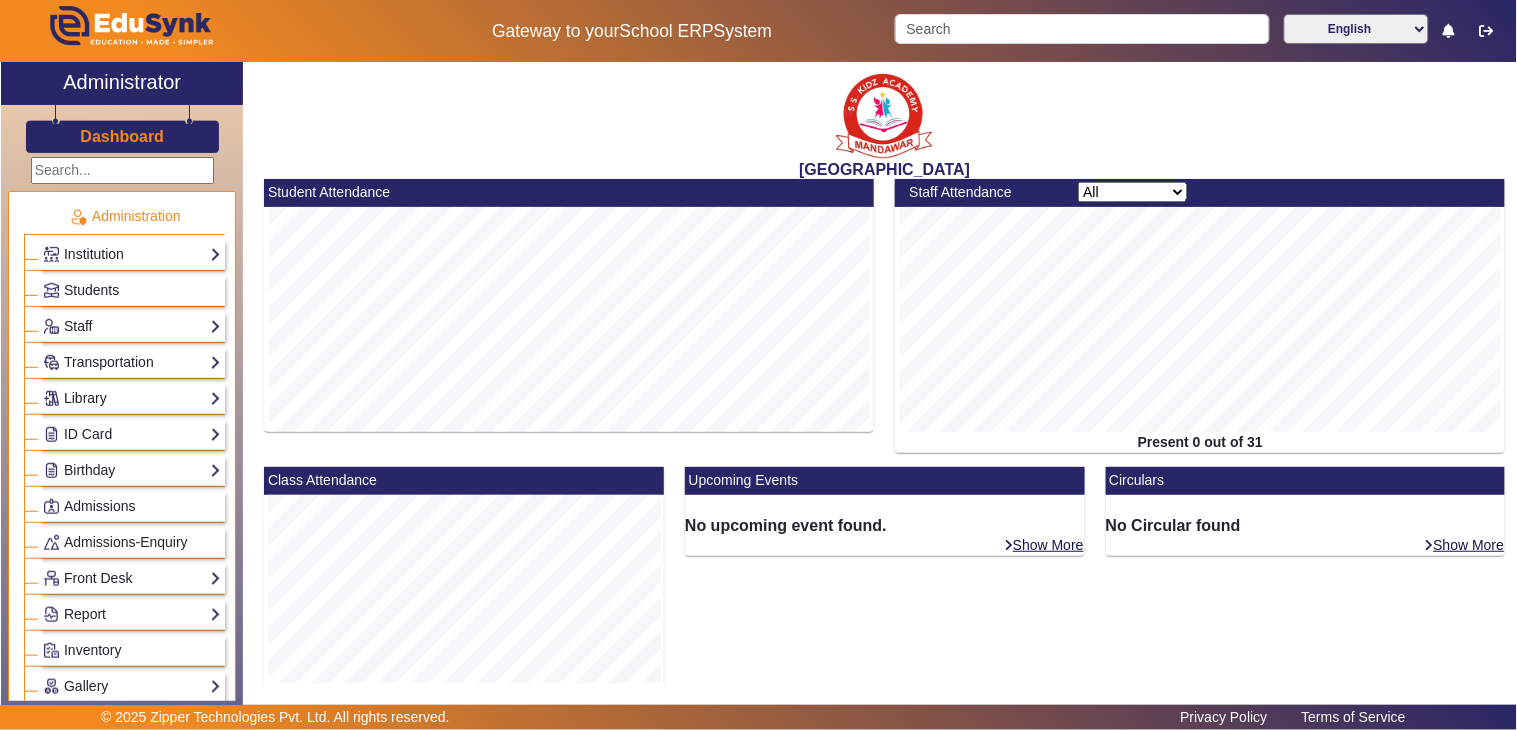 scroll, scrollTop: 386, scrollLeft: 0, axis: vertical 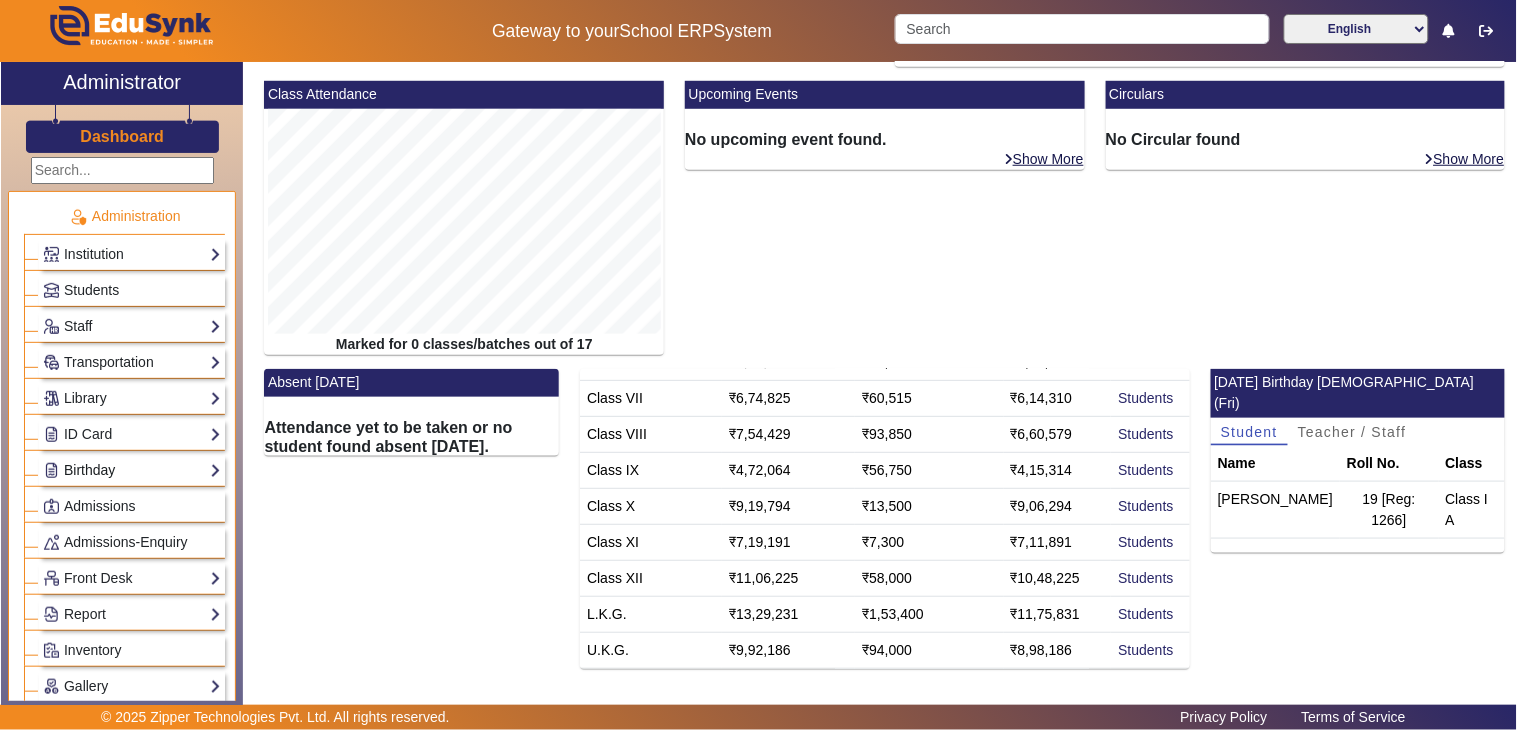 click on "Birthday" 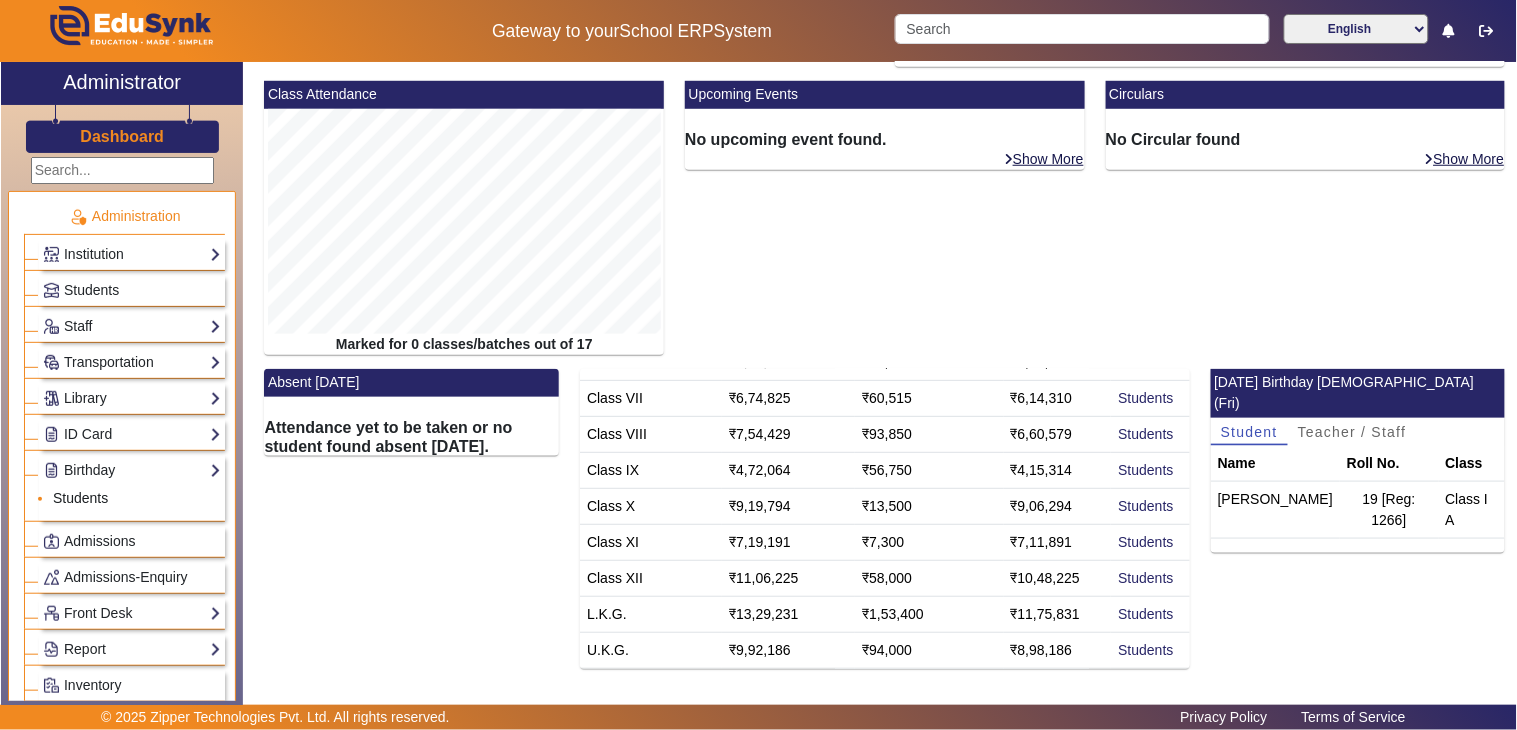 click on "Students" 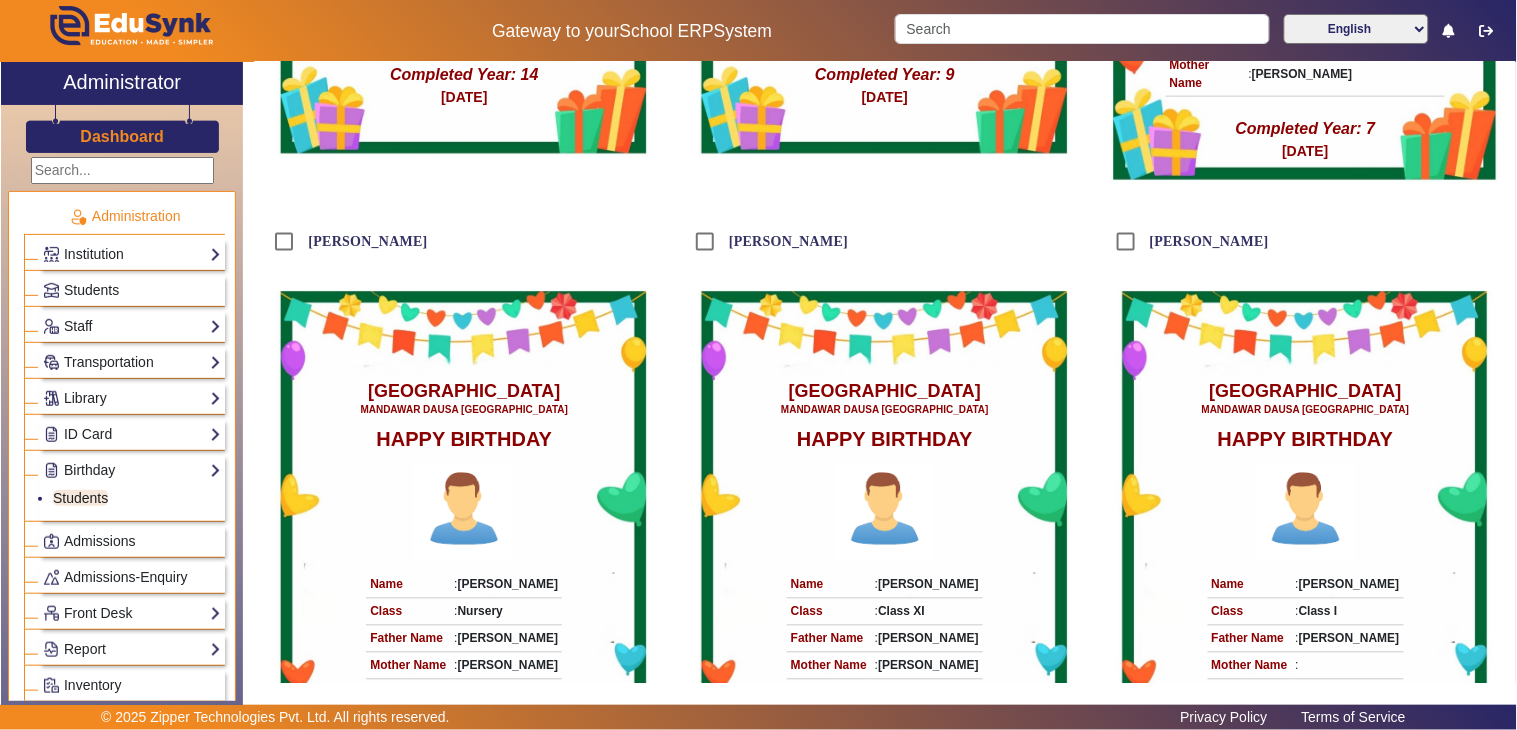 scroll, scrollTop: 732, scrollLeft: 0, axis: vertical 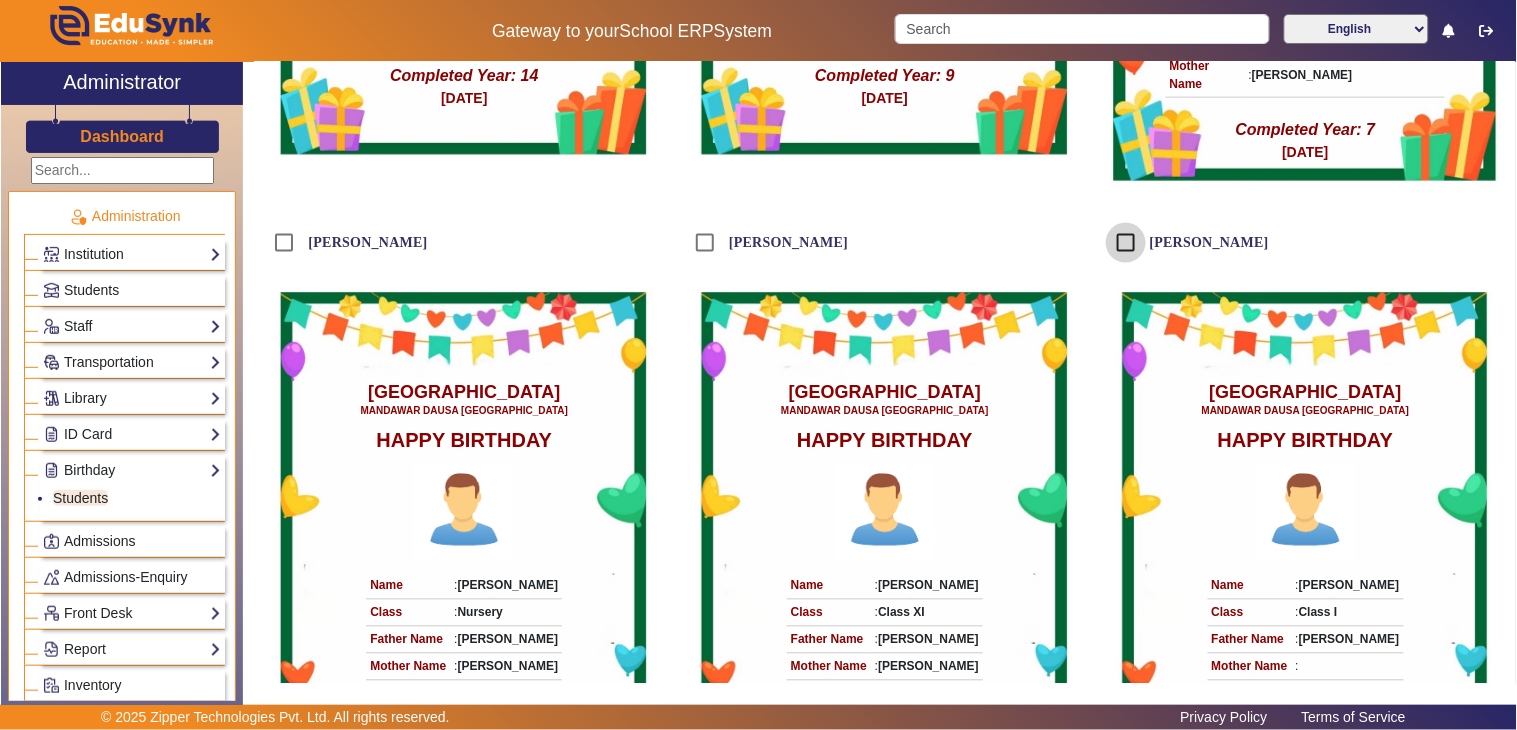 click on "[PERSON_NAME]" at bounding box center [1126, 243] 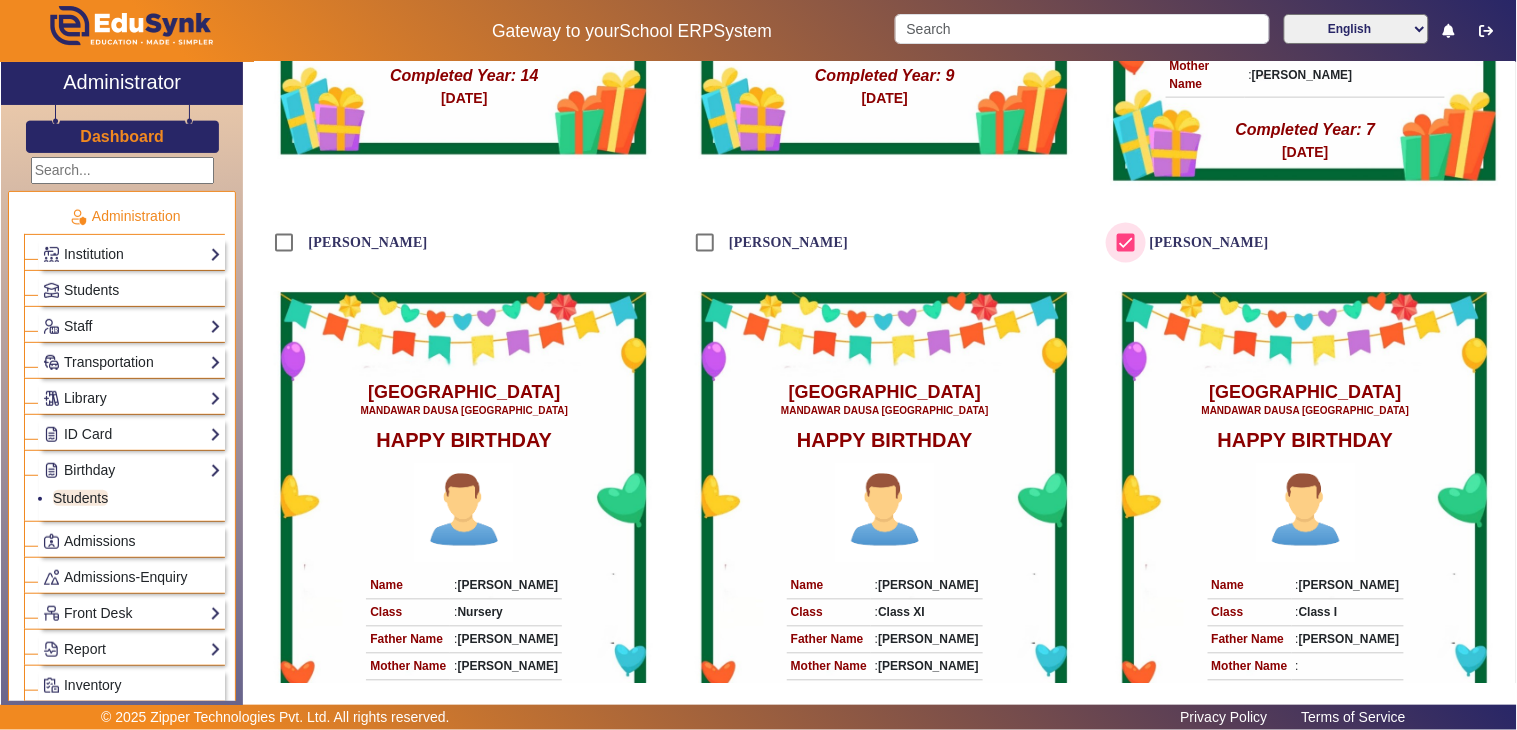 checkbox on "true" 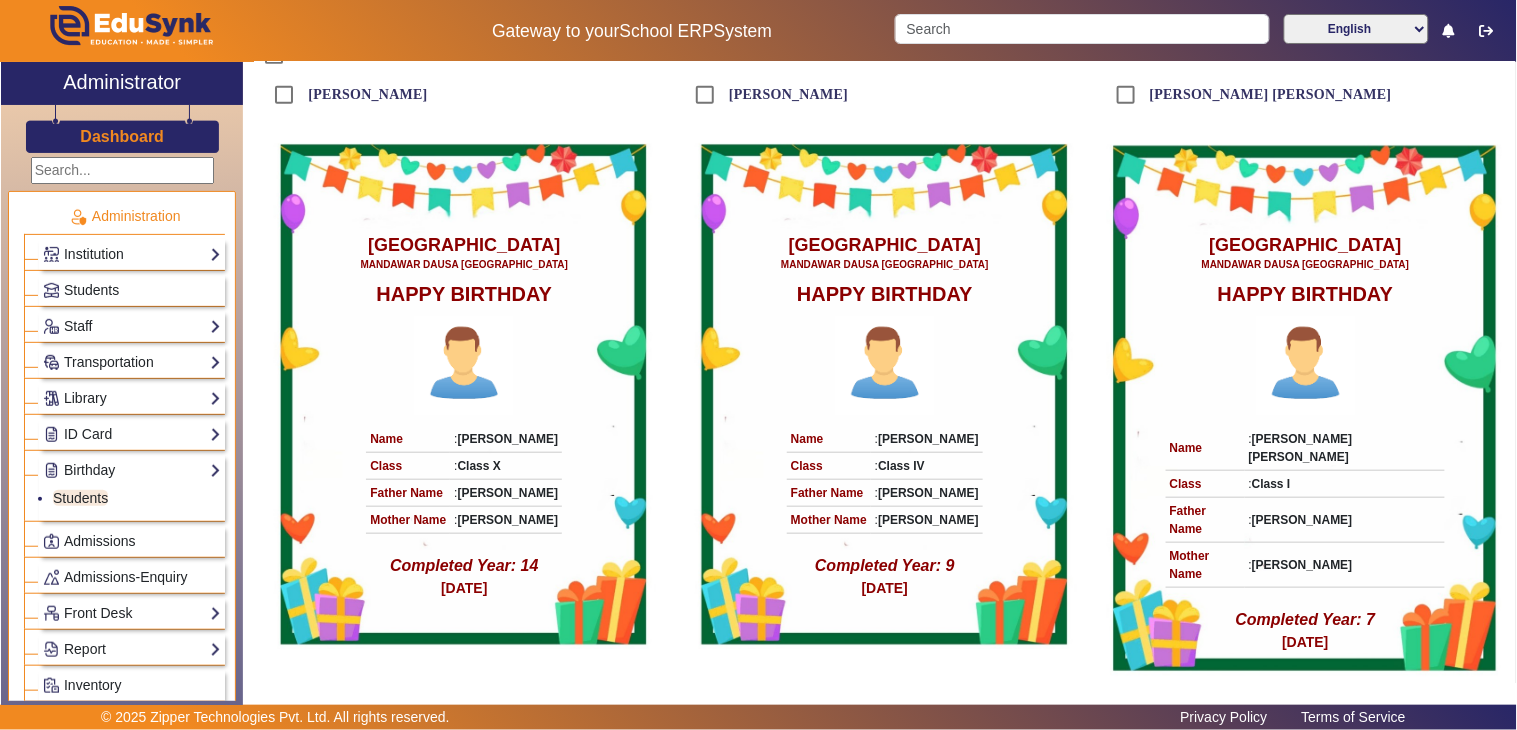 scroll, scrollTop: 0, scrollLeft: 0, axis: both 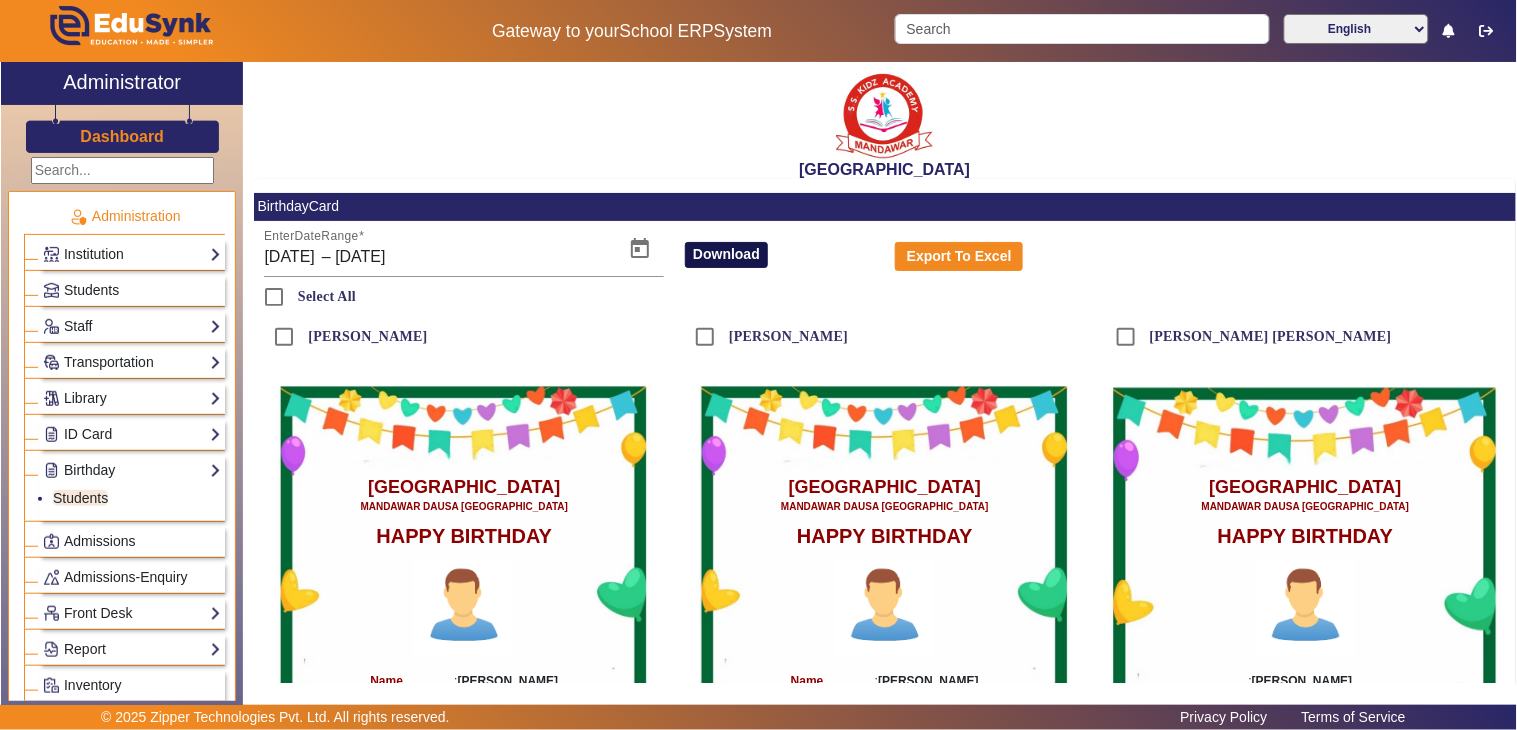 click on "Download" 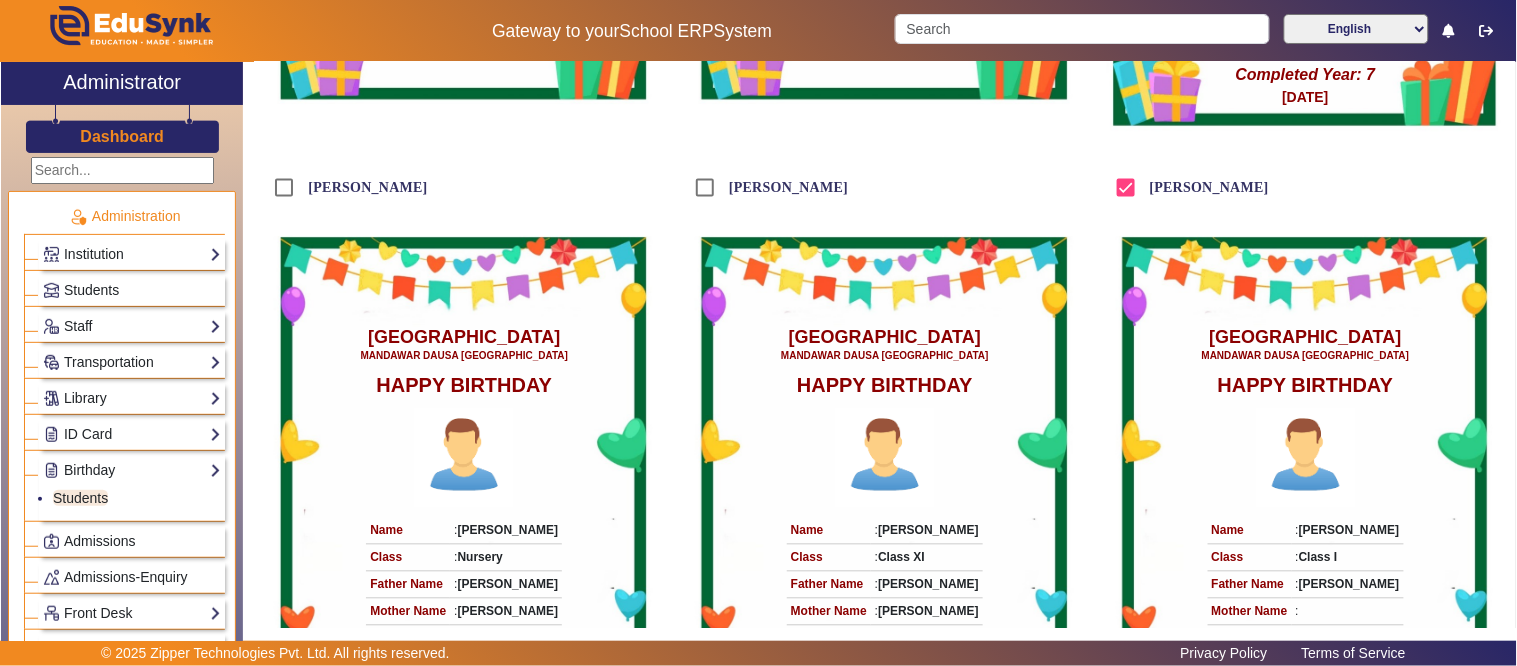 scroll, scrollTop: 888, scrollLeft: 0, axis: vertical 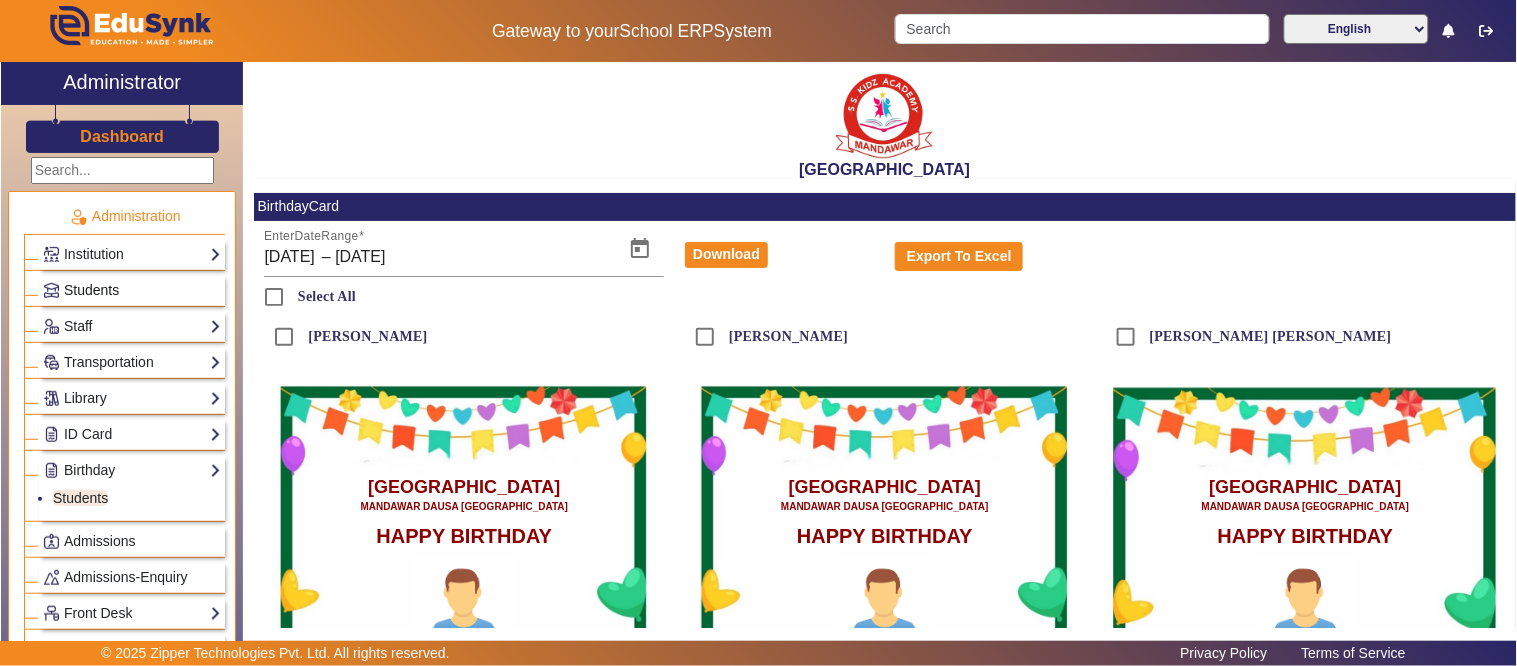 click on "Students" 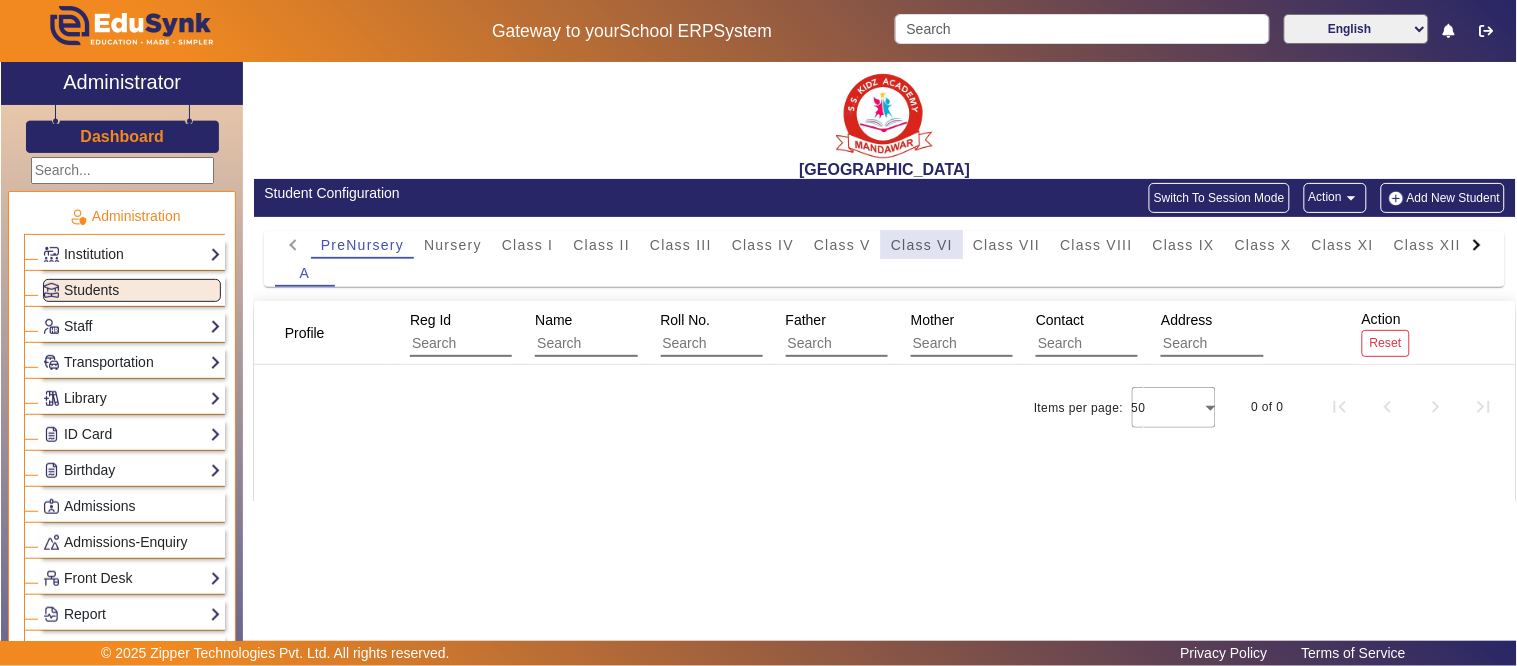 click on "Class VI" at bounding box center (922, 245) 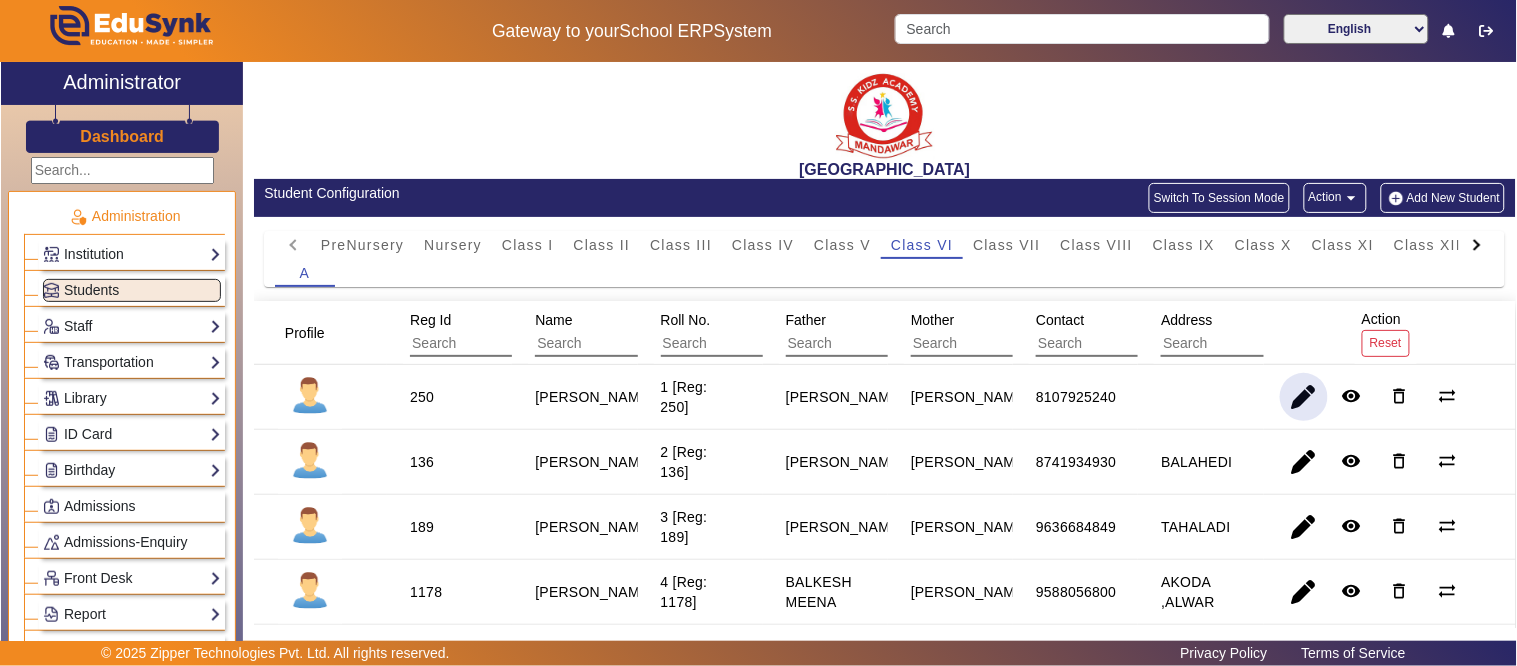 click 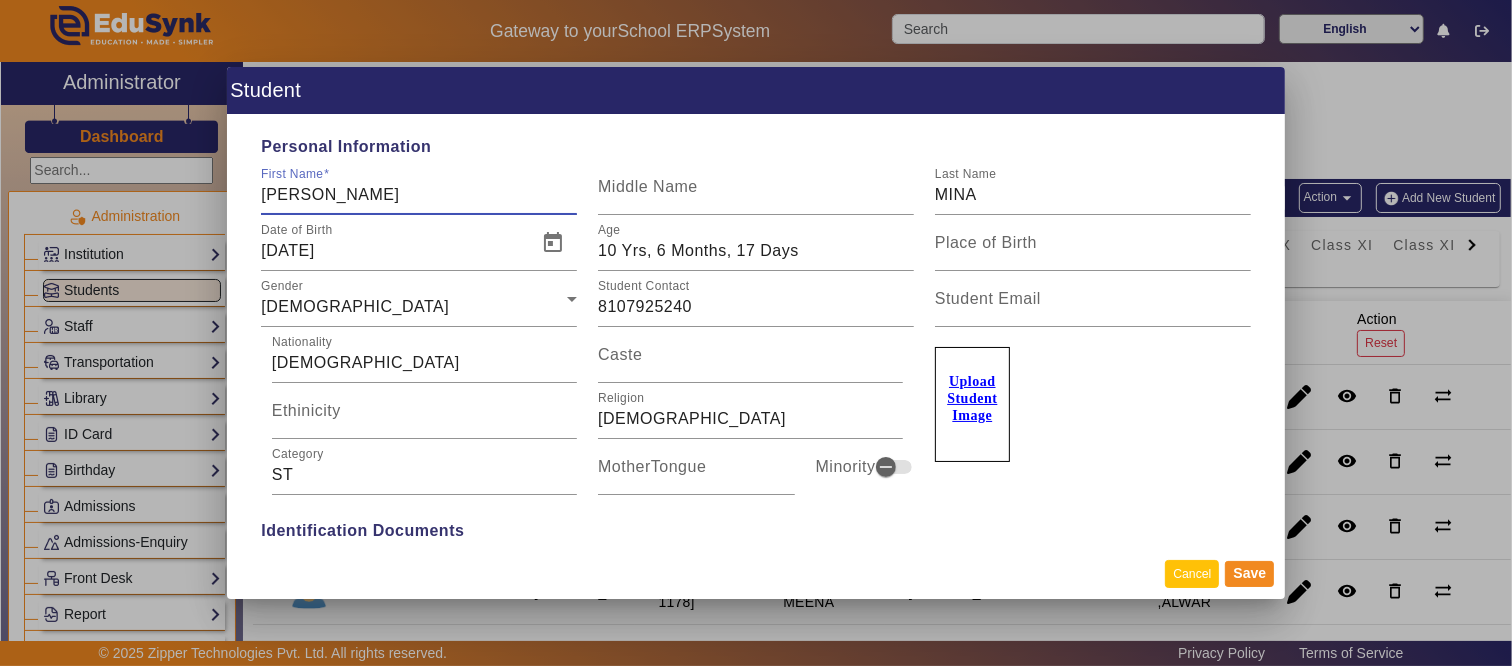 click on "Cancel" at bounding box center (1192, 573) 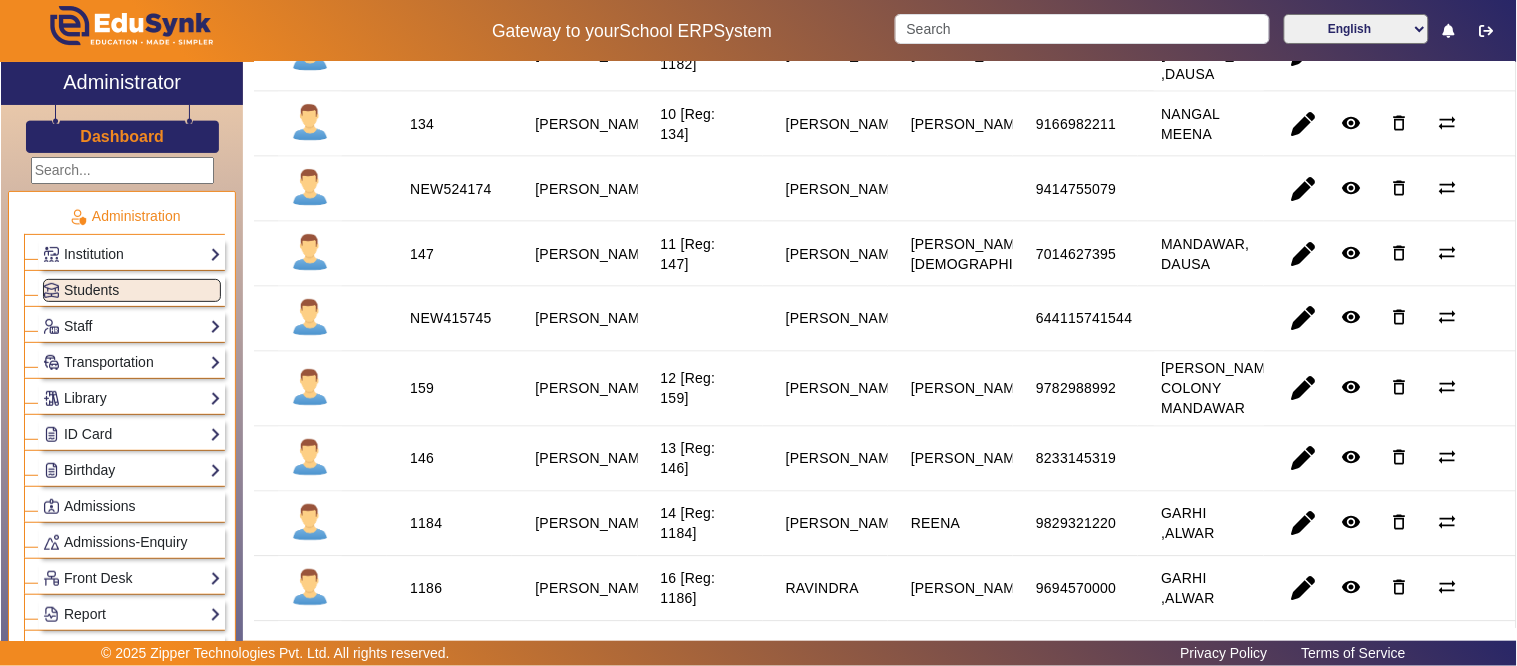 scroll, scrollTop: 777, scrollLeft: 0, axis: vertical 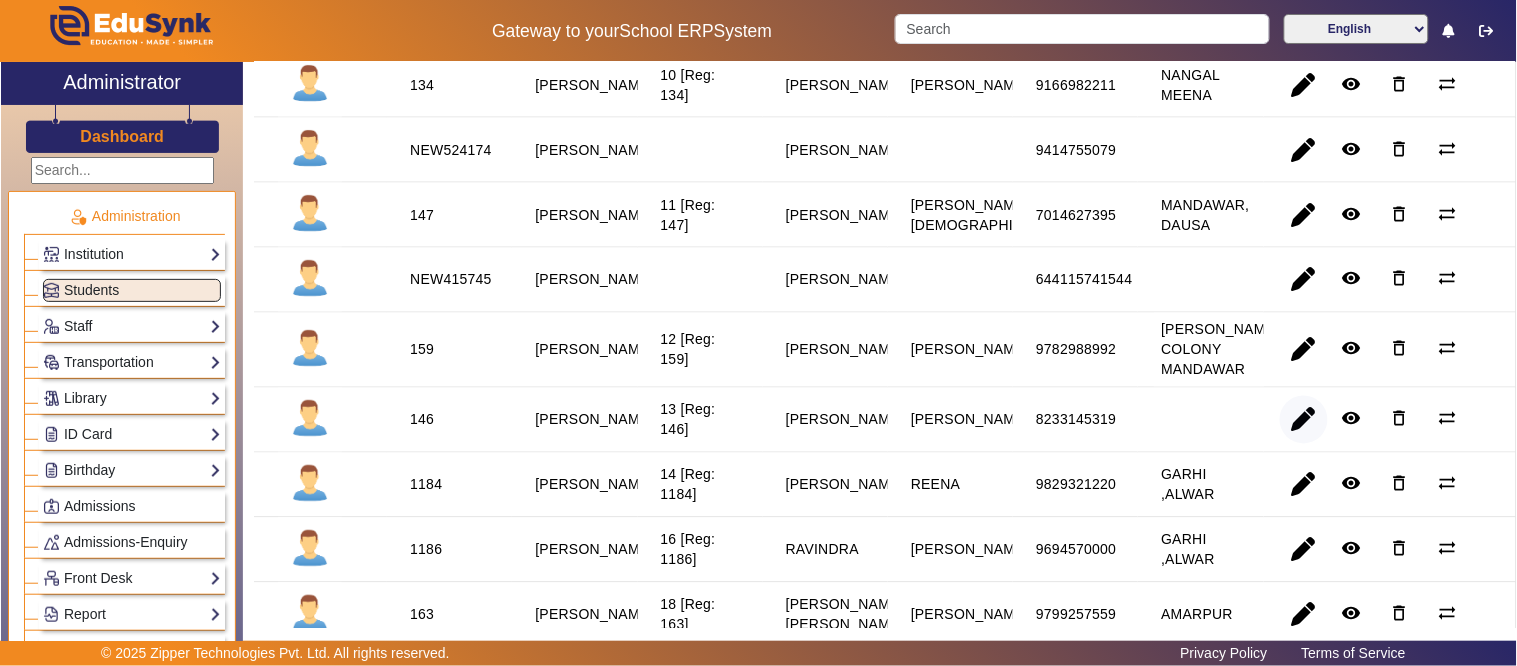 click at bounding box center (1304, 485) 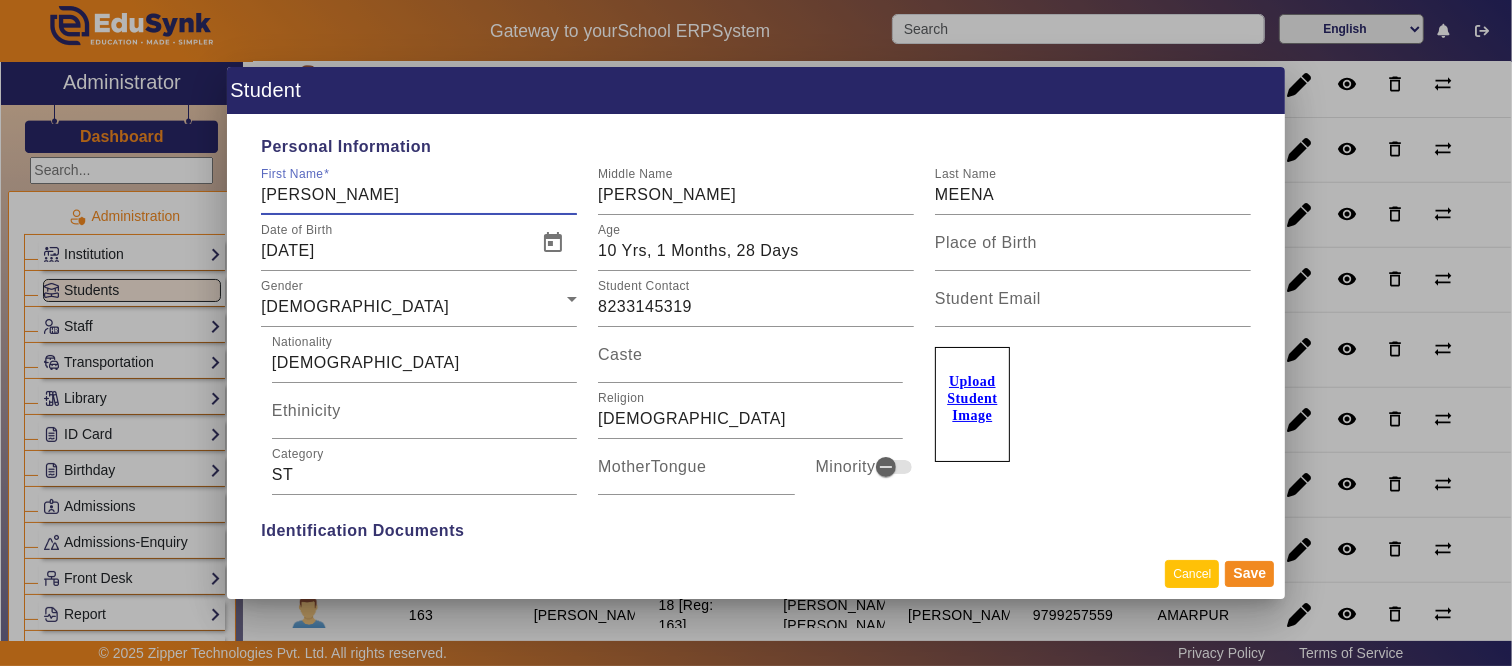 click on "Cancel" at bounding box center [1192, 573] 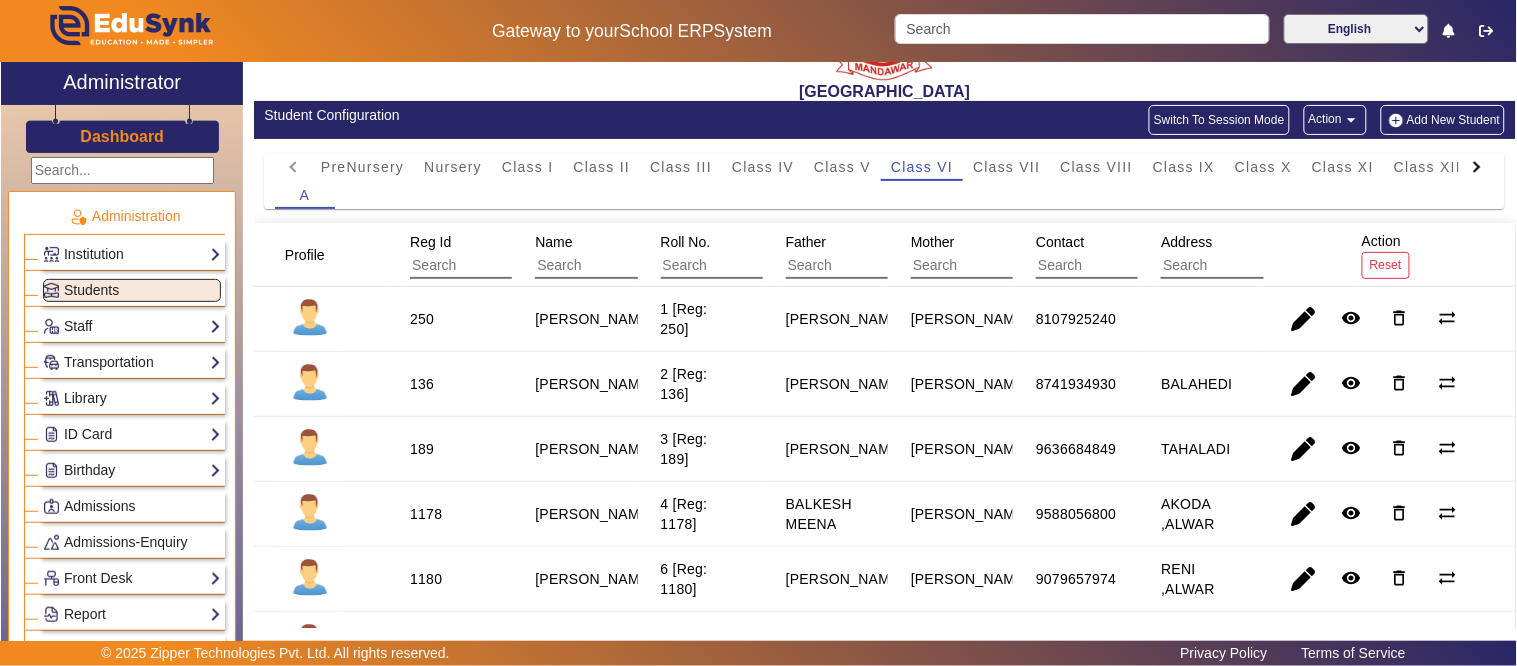 scroll, scrollTop: 0, scrollLeft: 0, axis: both 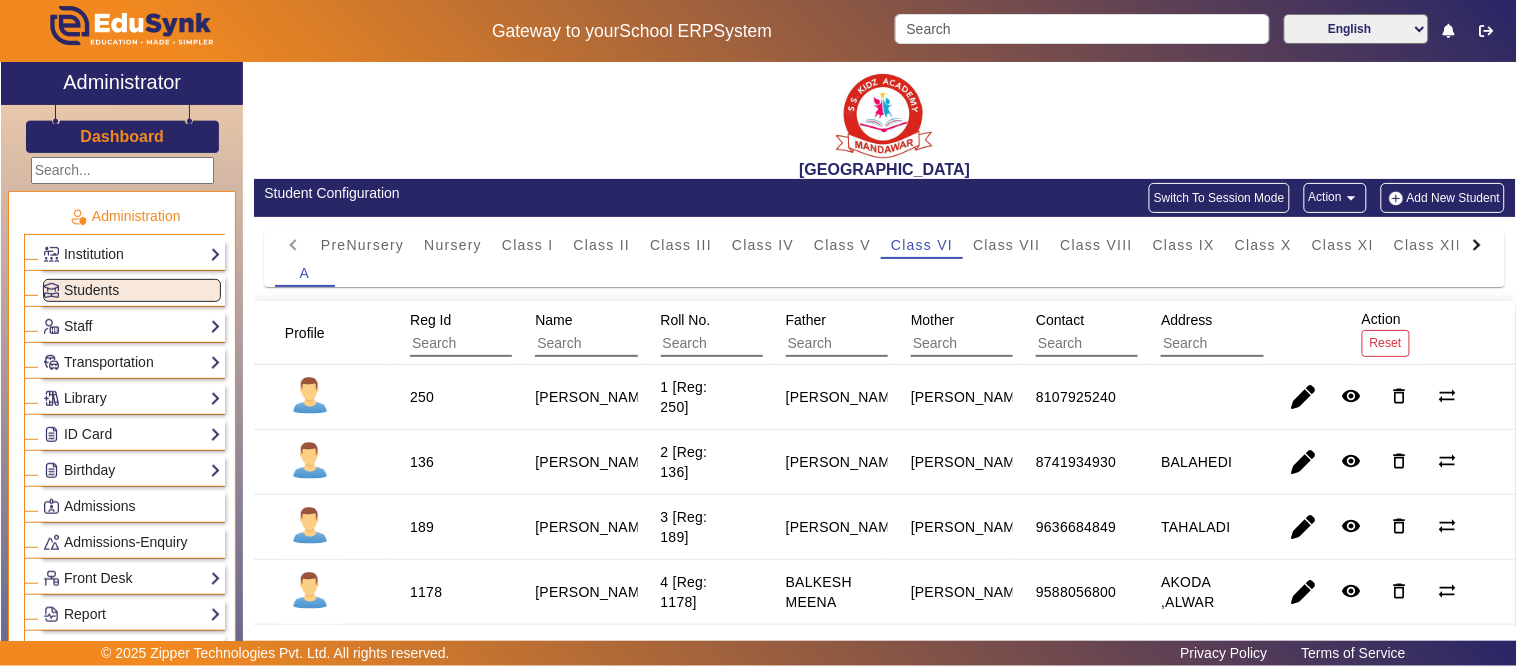 click on "Action  arrow_drop_down" 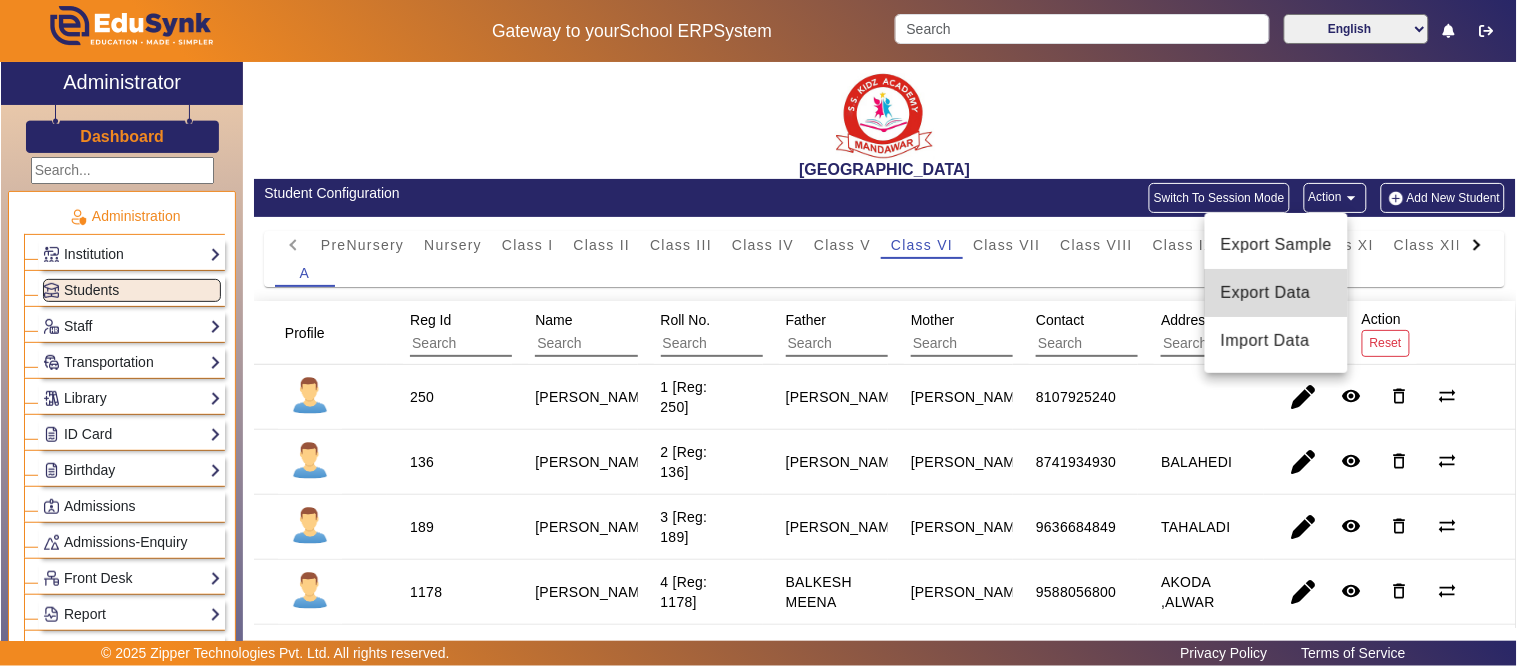 click on "Export Data" at bounding box center [1276, 293] 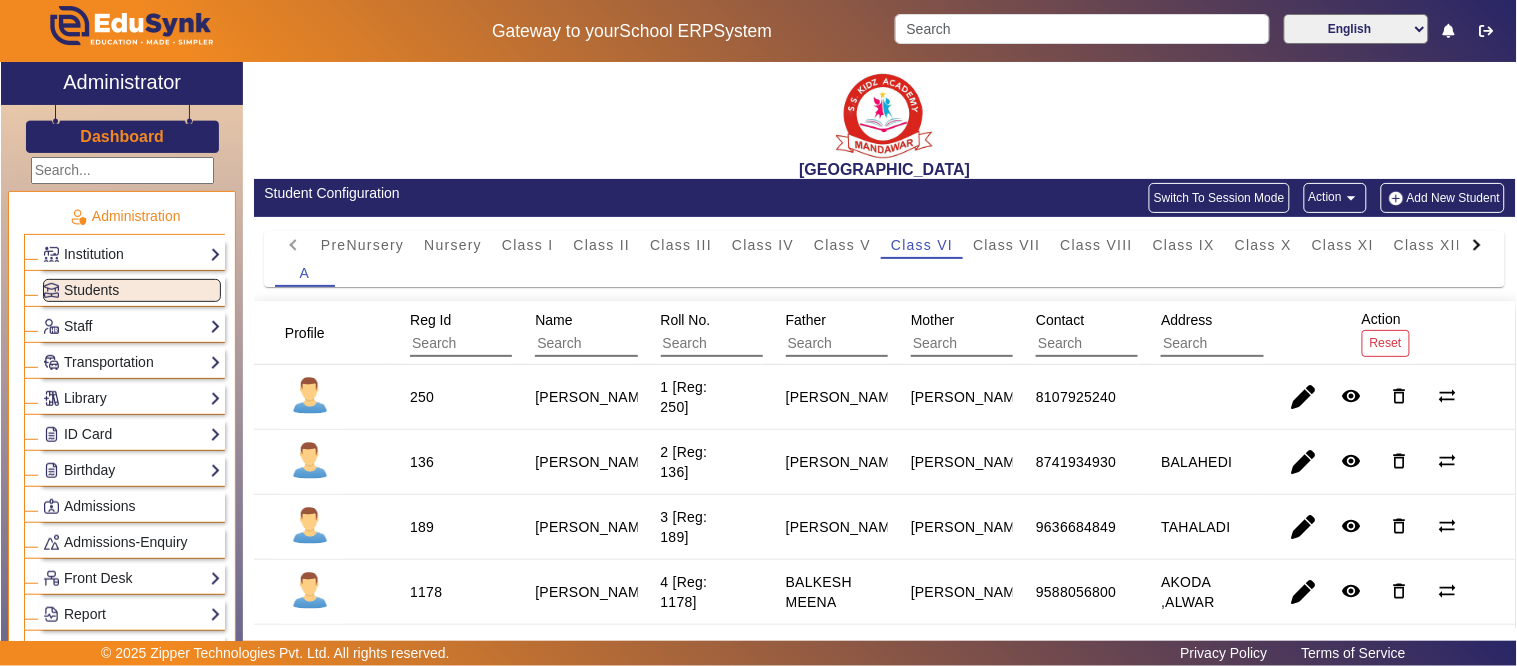 click on "Switch To Session Mode" 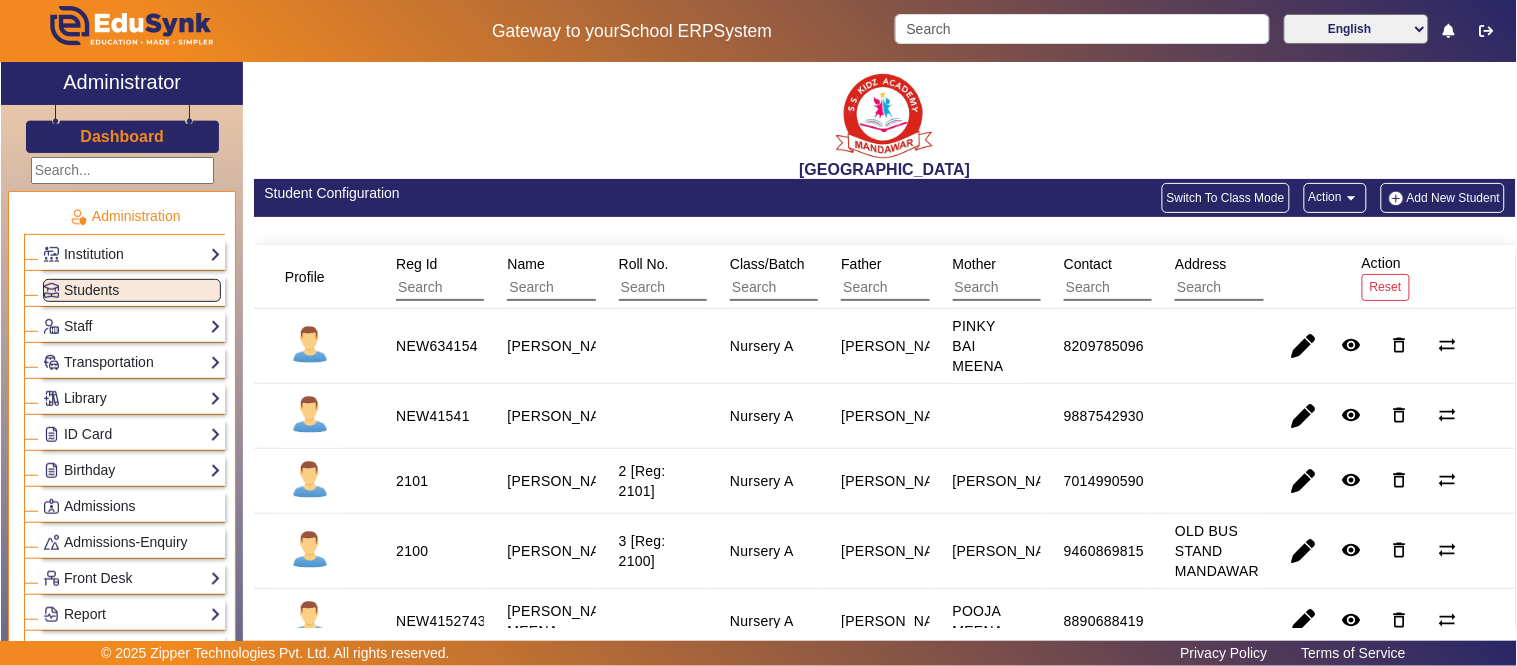 click on "arrow_drop_down" 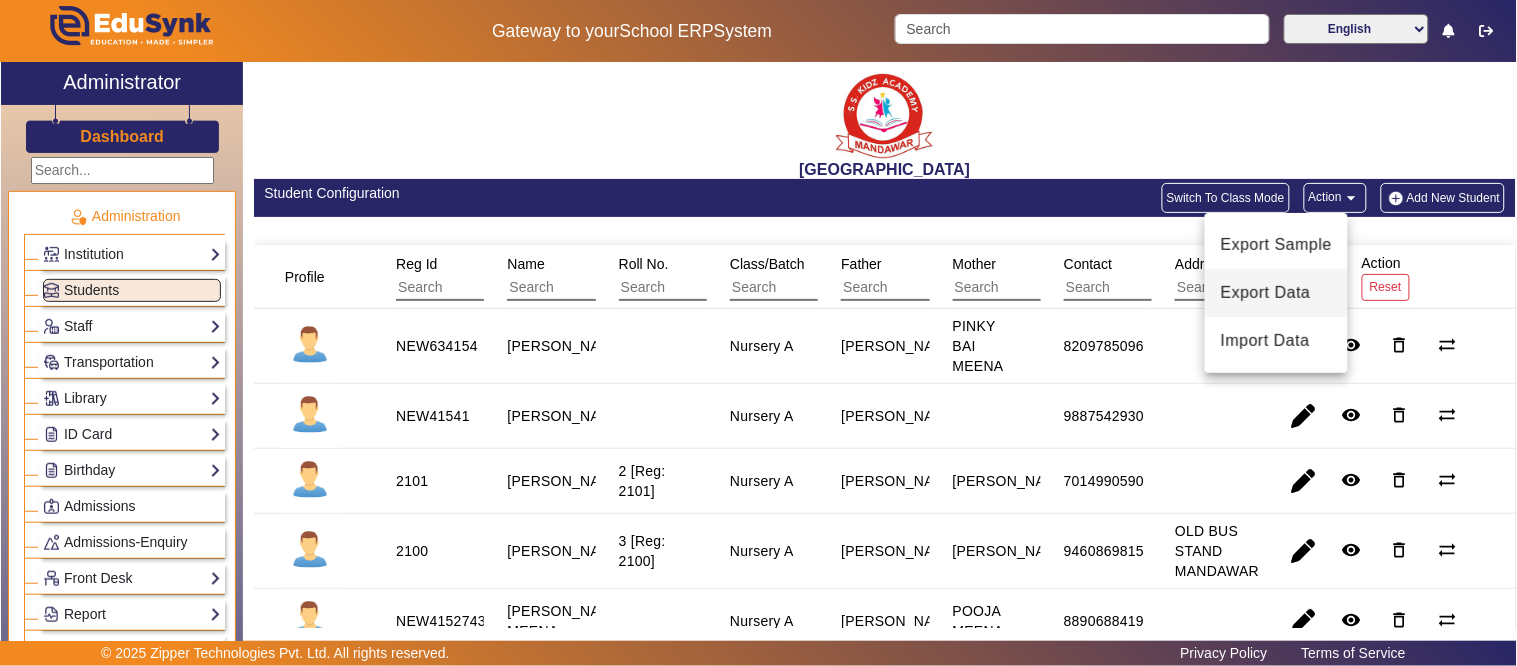 click on "Export Data" at bounding box center (1276, 293) 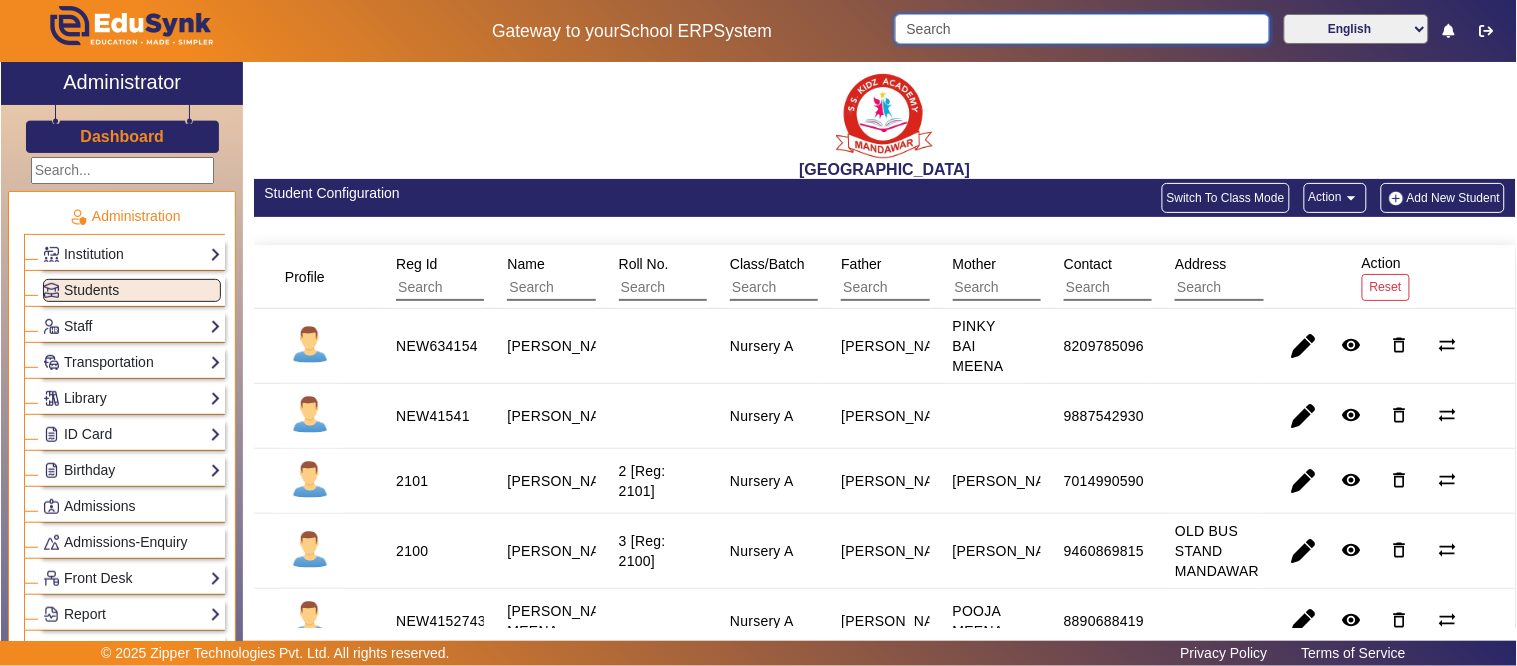 click at bounding box center [1082, 29] 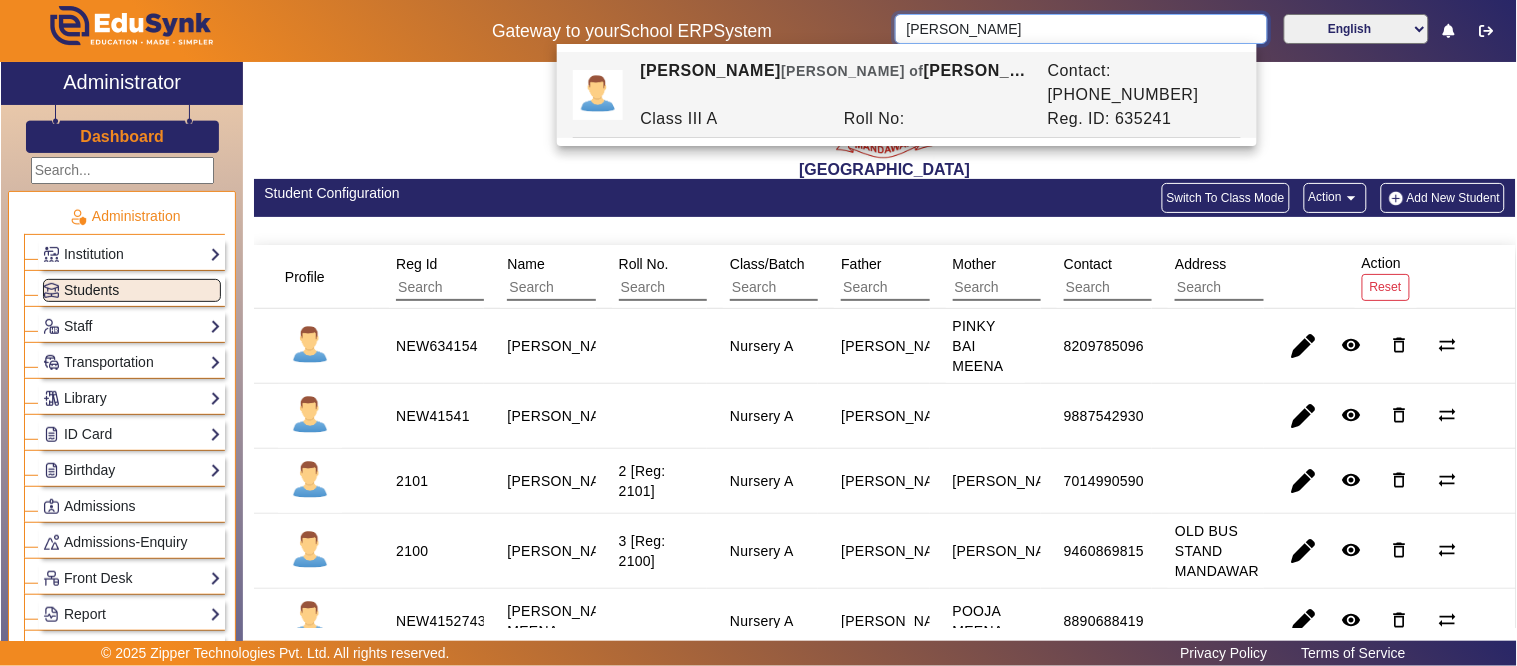 type on "[PERSON_NAME]" 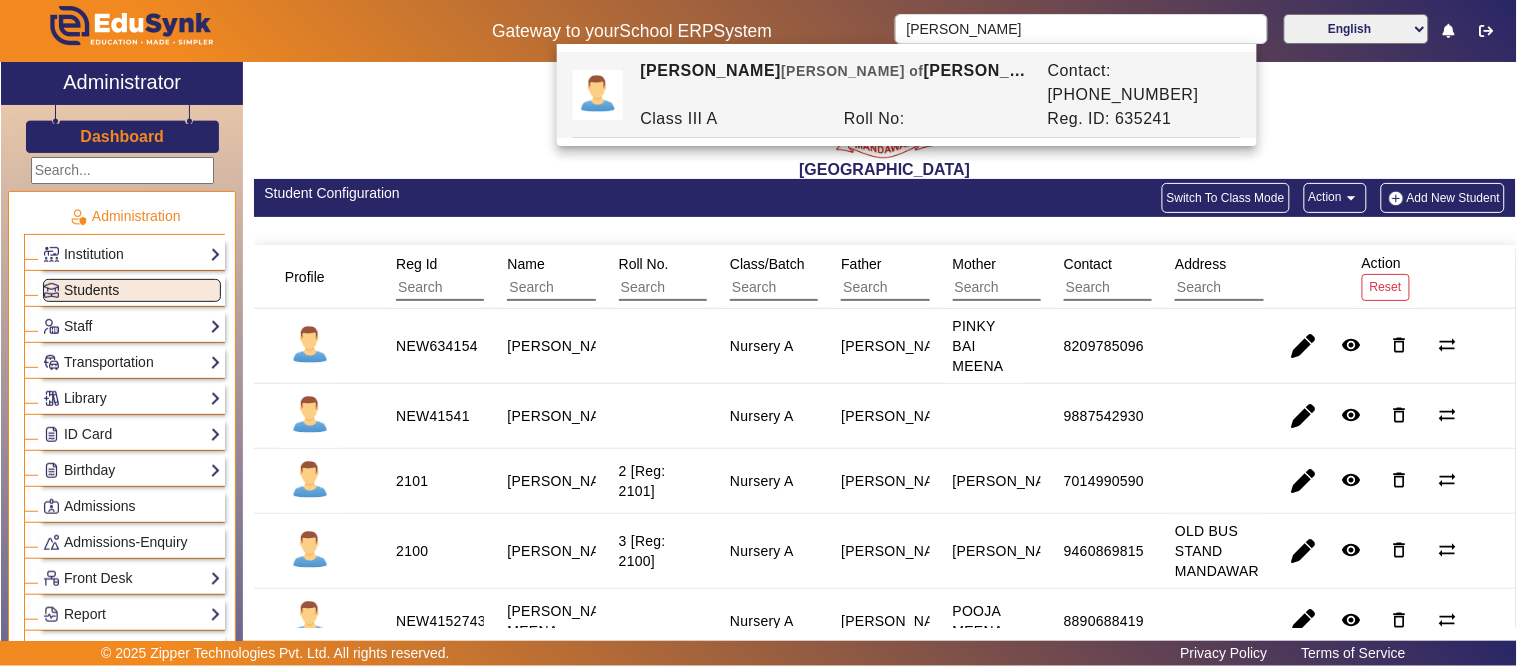 click on "Students" 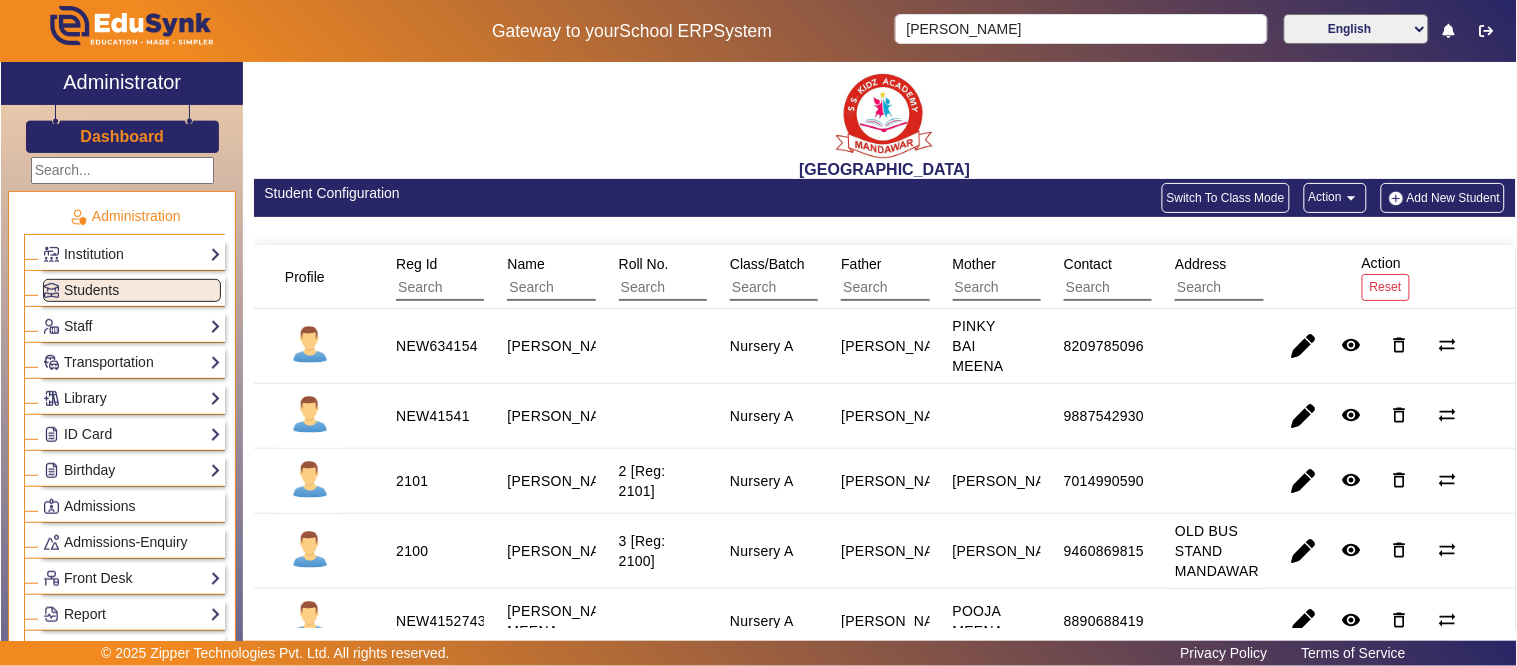 click on "Switch To Class Mode" 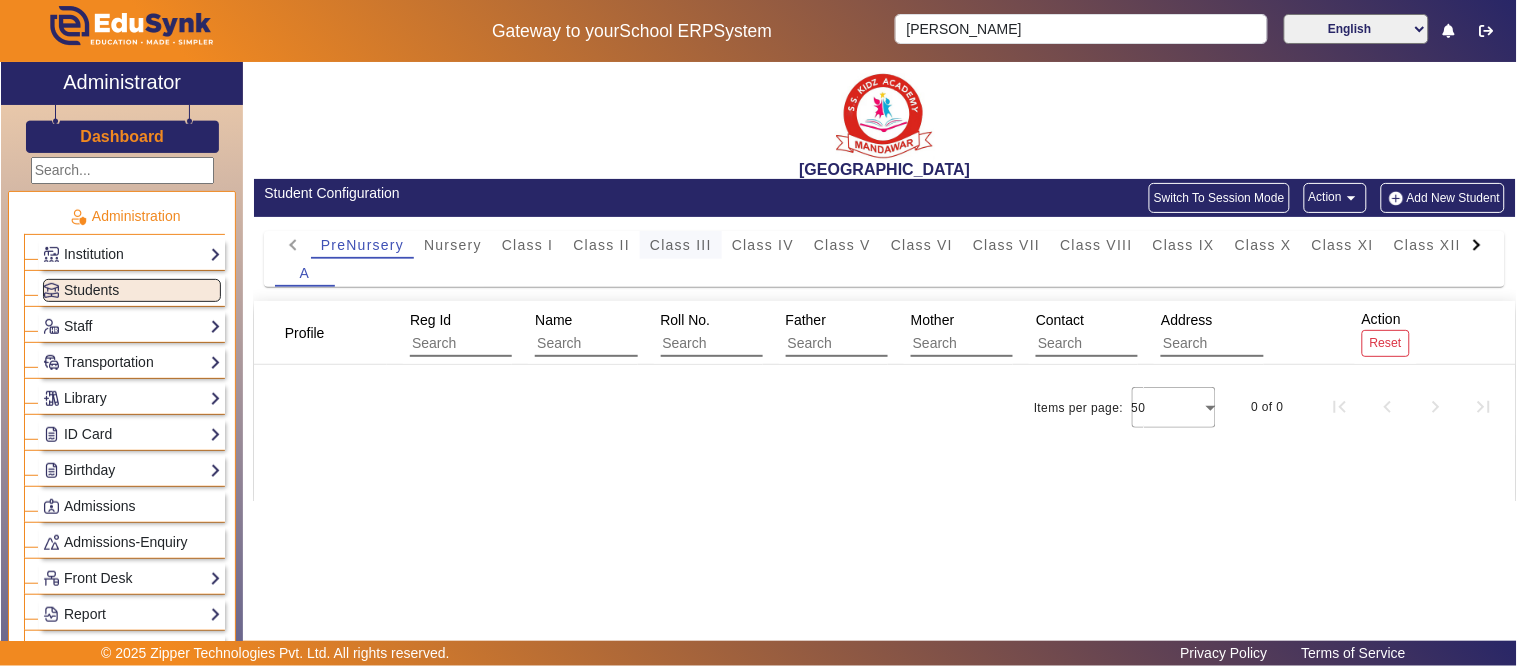 click on "Class III" at bounding box center (681, 245) 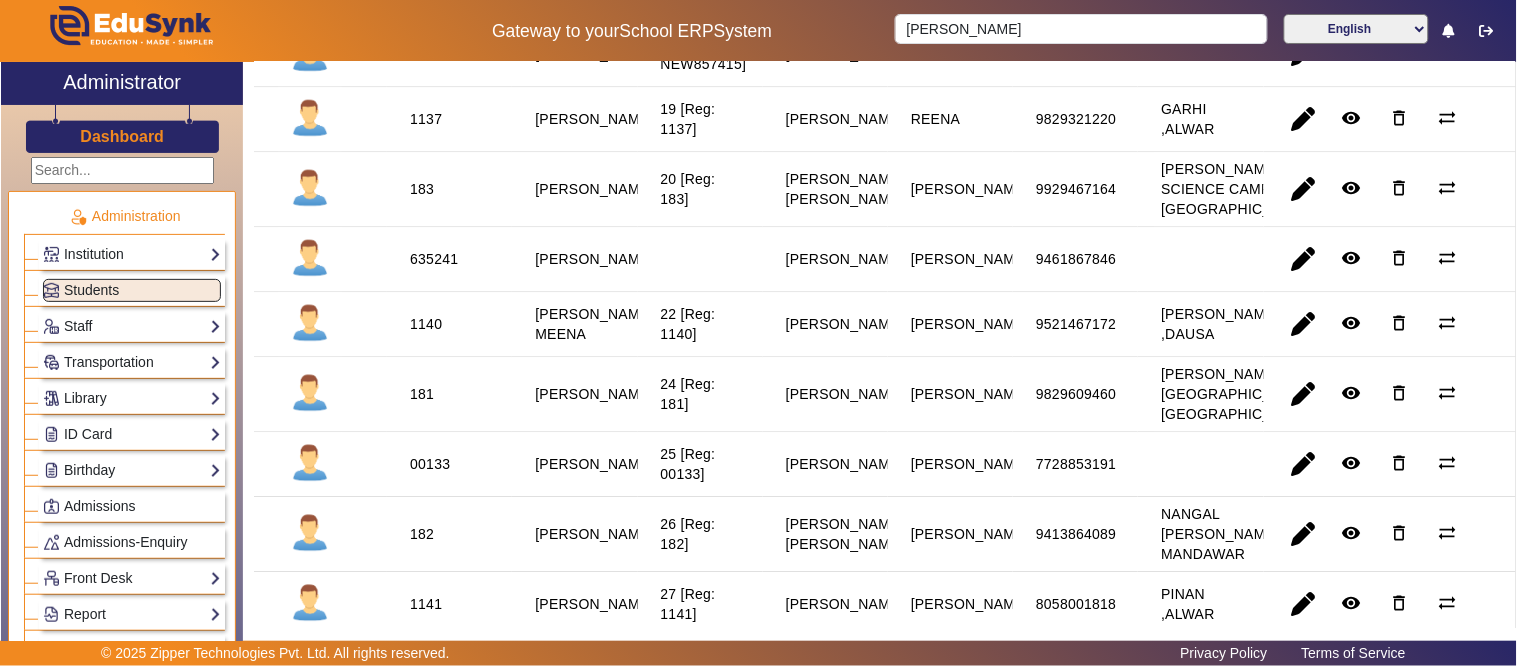 scroll, scrollTop: 1333, scrollLeft: 0, axis: vertical 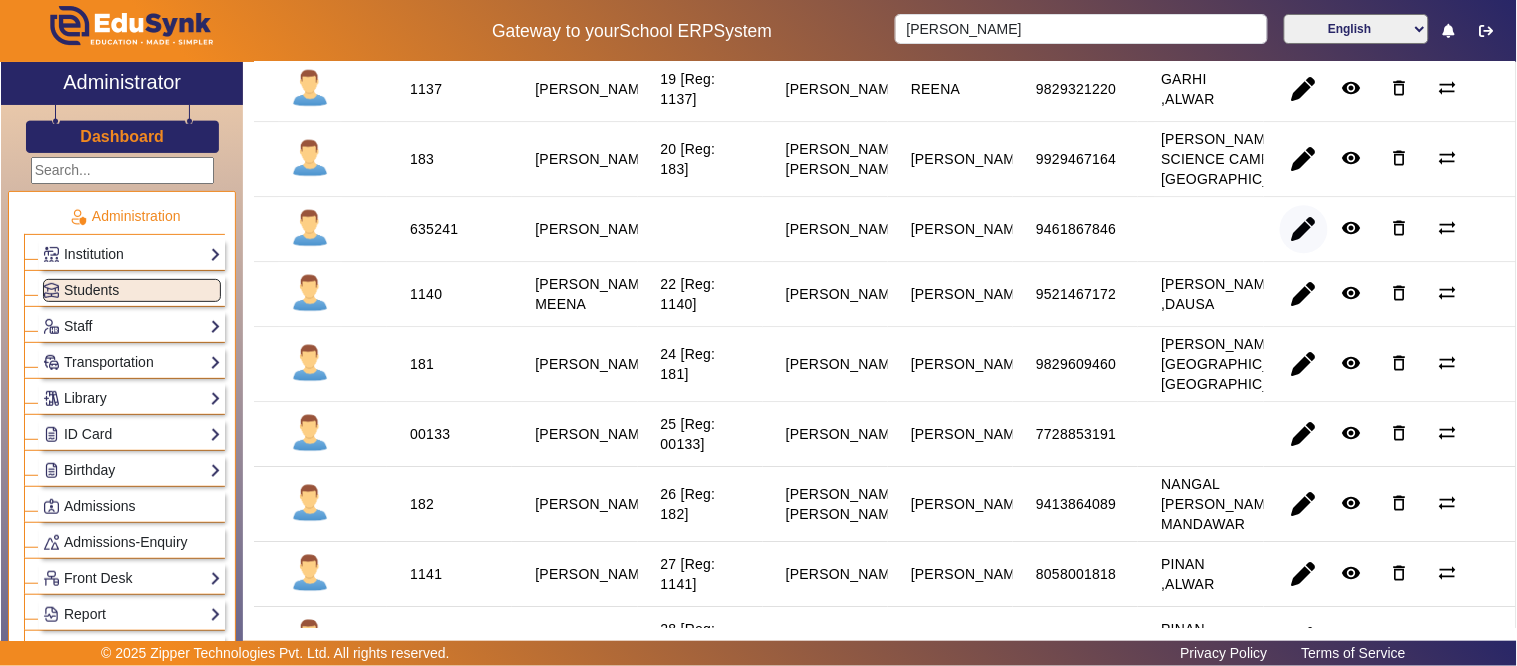 drag, startPoint x: 1286, startPoint y: 340, endPoint x: 1273, endPoint y: 363, distance: 26.41969 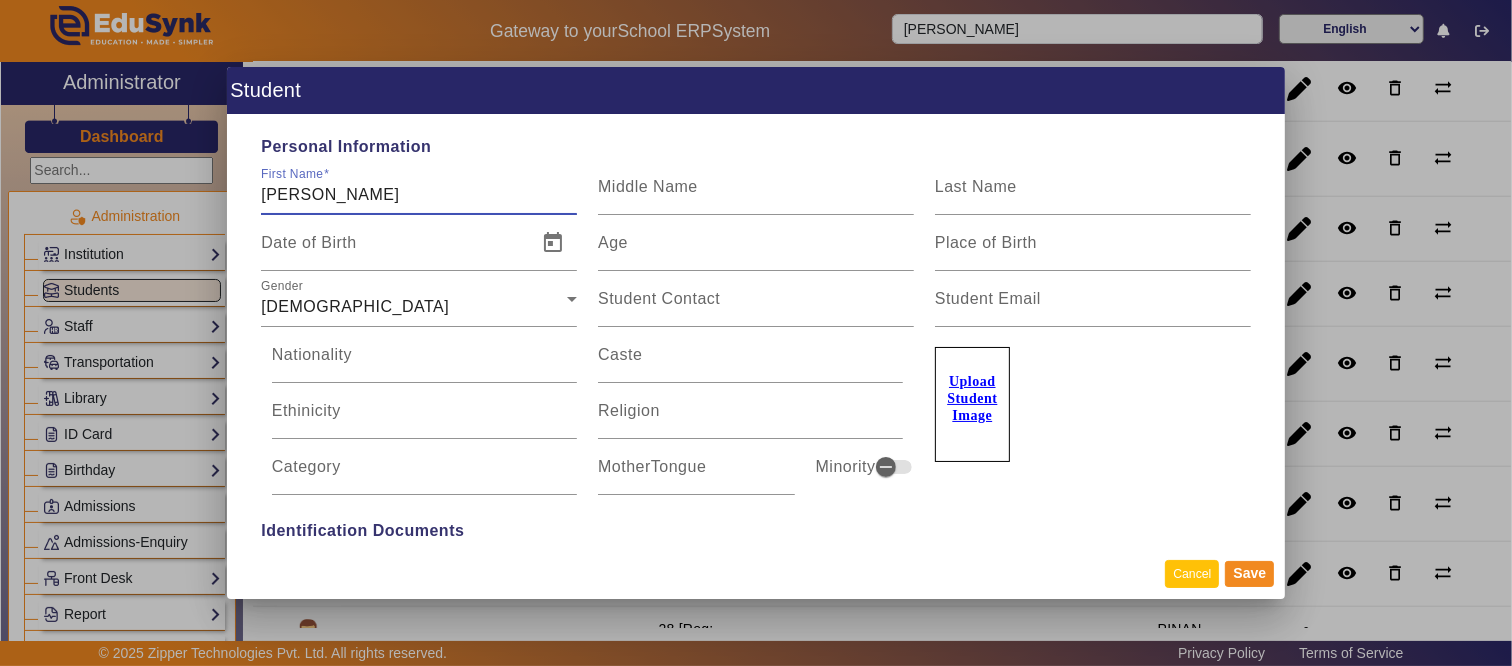 click on "Cancel" at bounding box center [1192, 573] 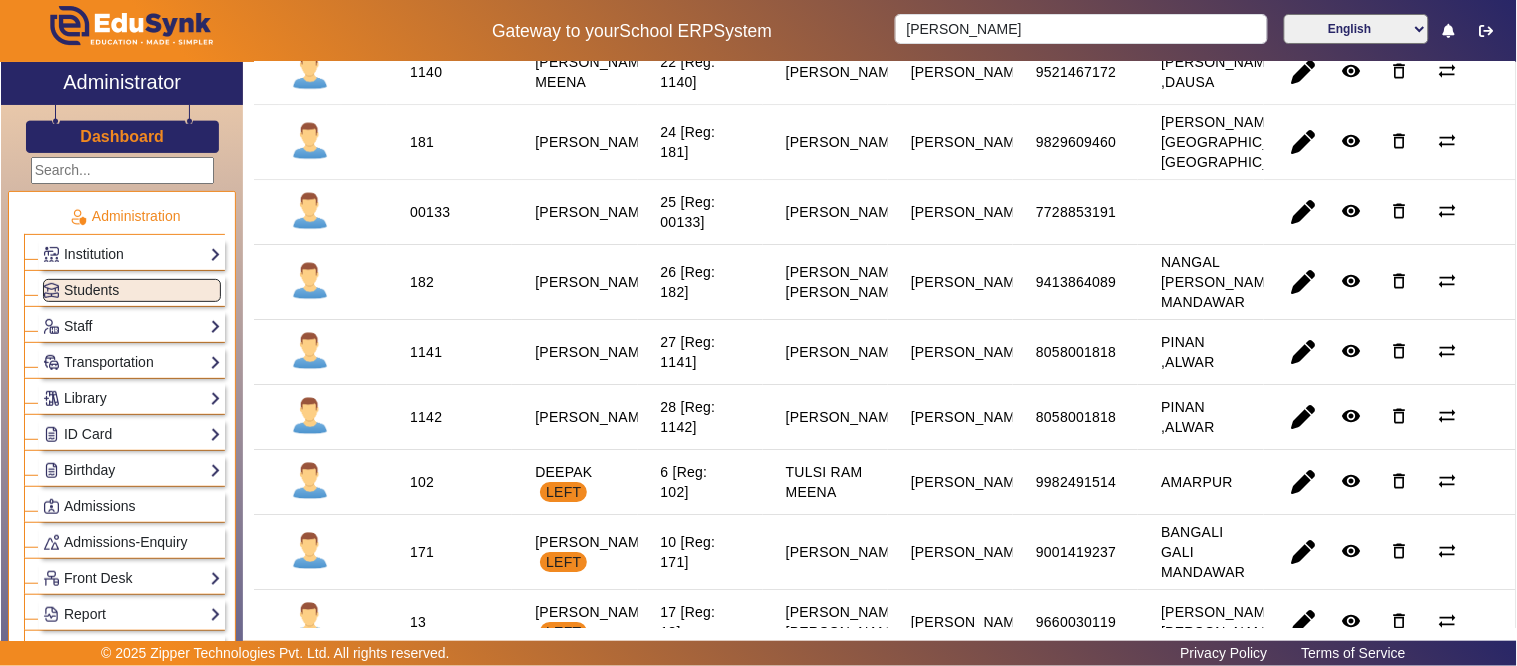 scroll, scrollTop: 1666, scrollLeft: 0, axis: vertical 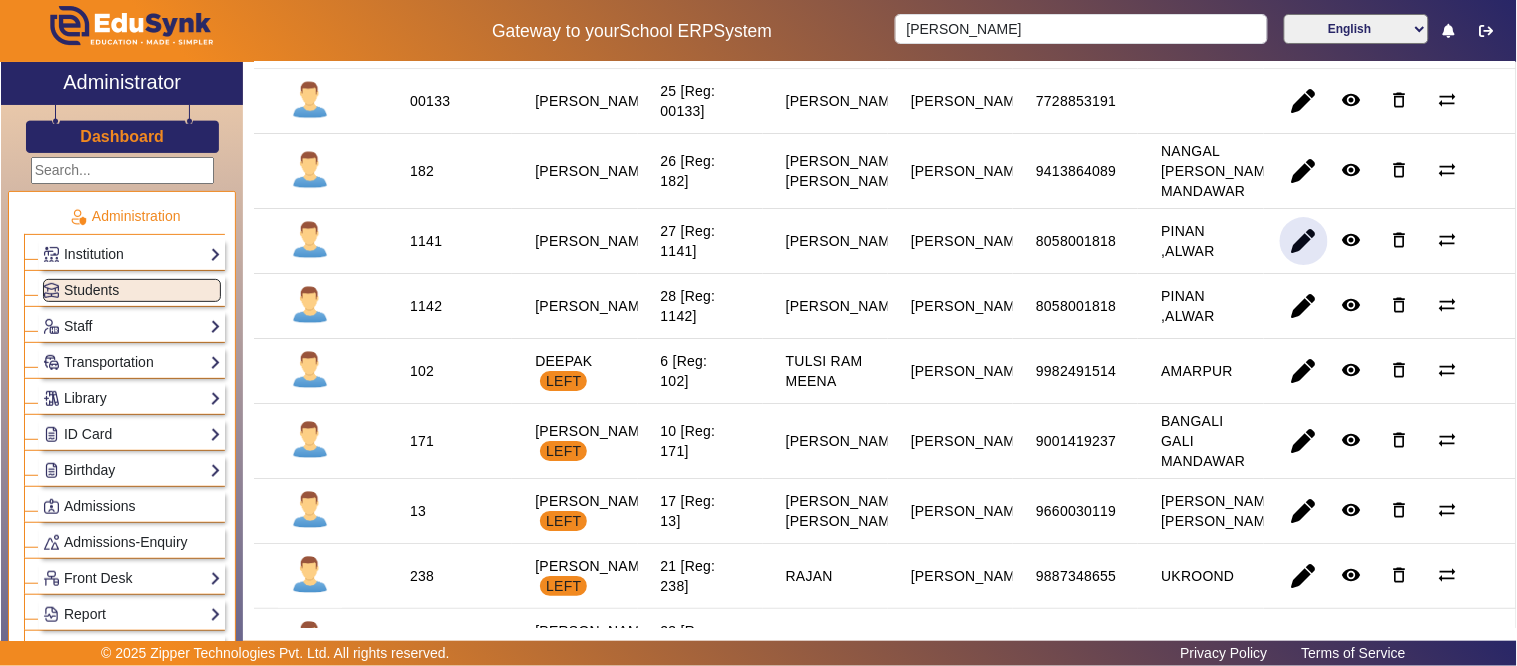 click 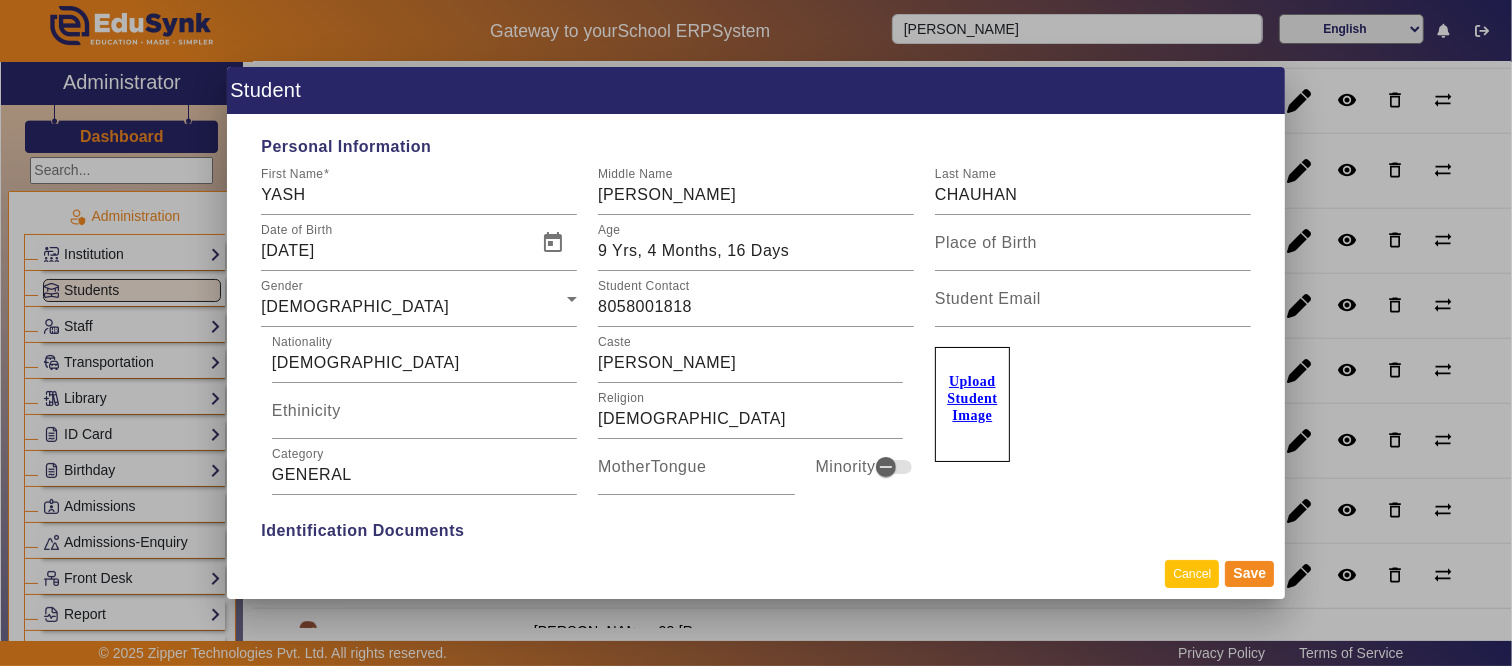 click on "Cancel" at bounding box center (1192, 573) 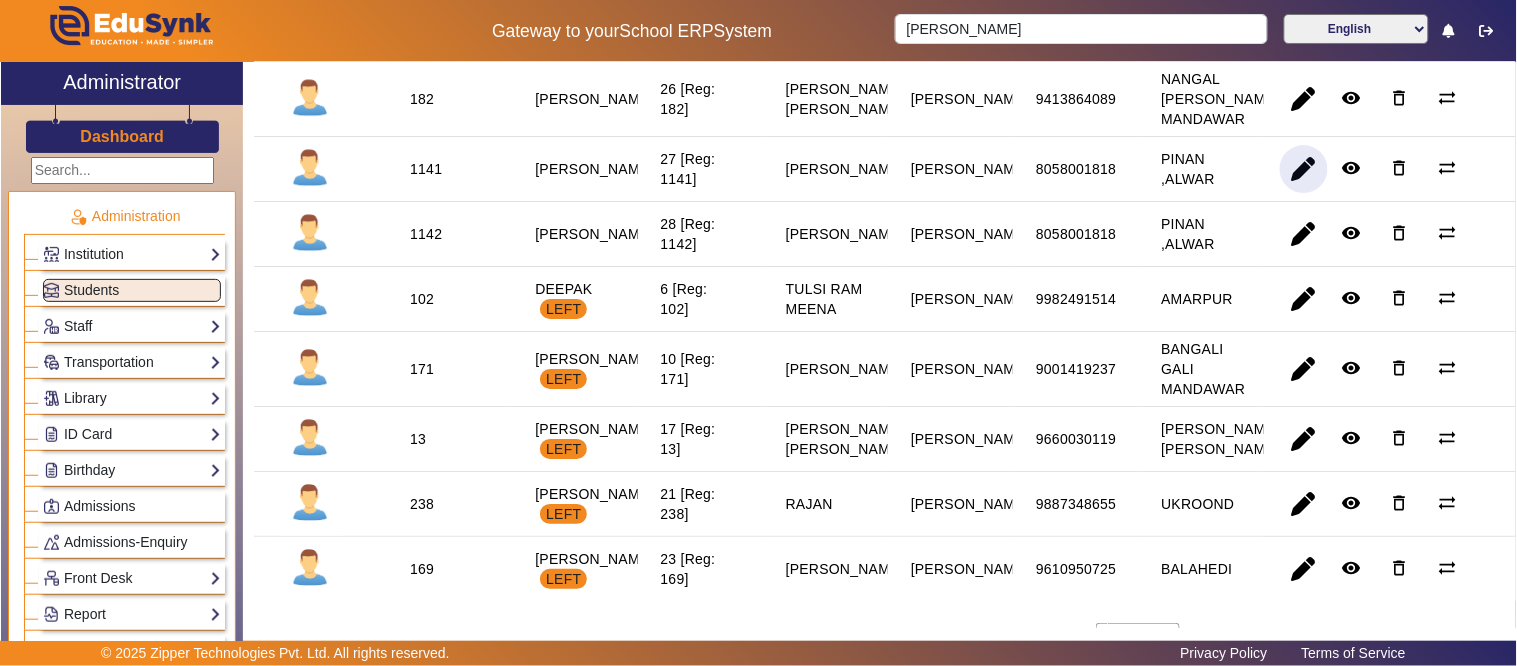scroll, scrollTop: 1777, scrollLeft: 0, axis: vertical 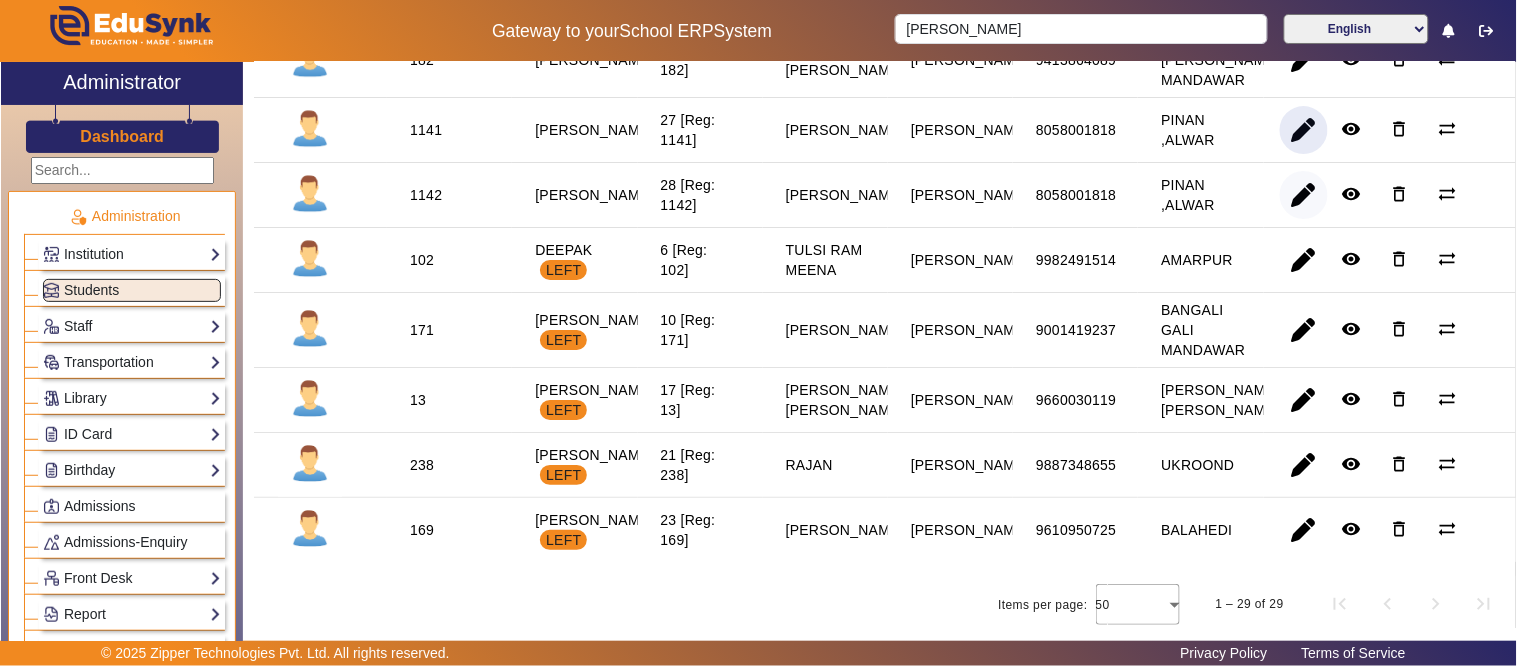click at bounding box center (1304, 260) 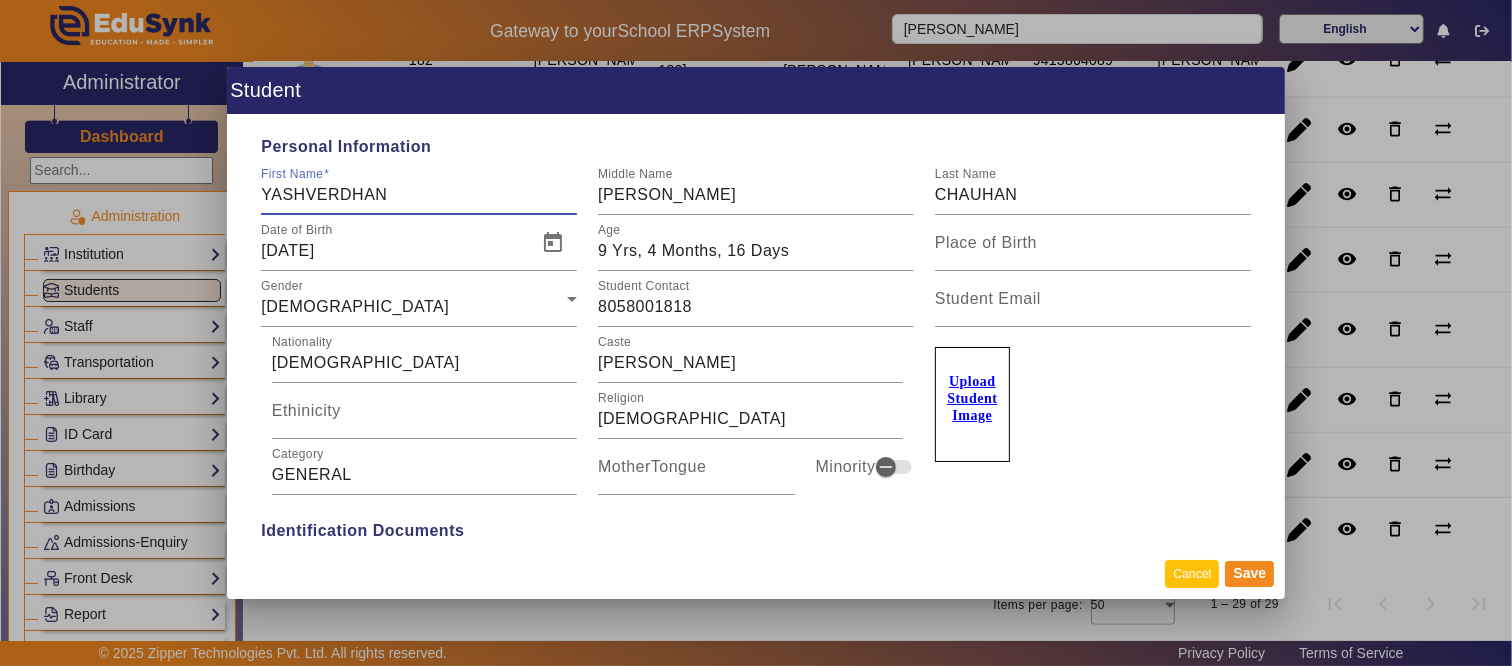 click on "Cancel" at bounding box center [1192, 573] 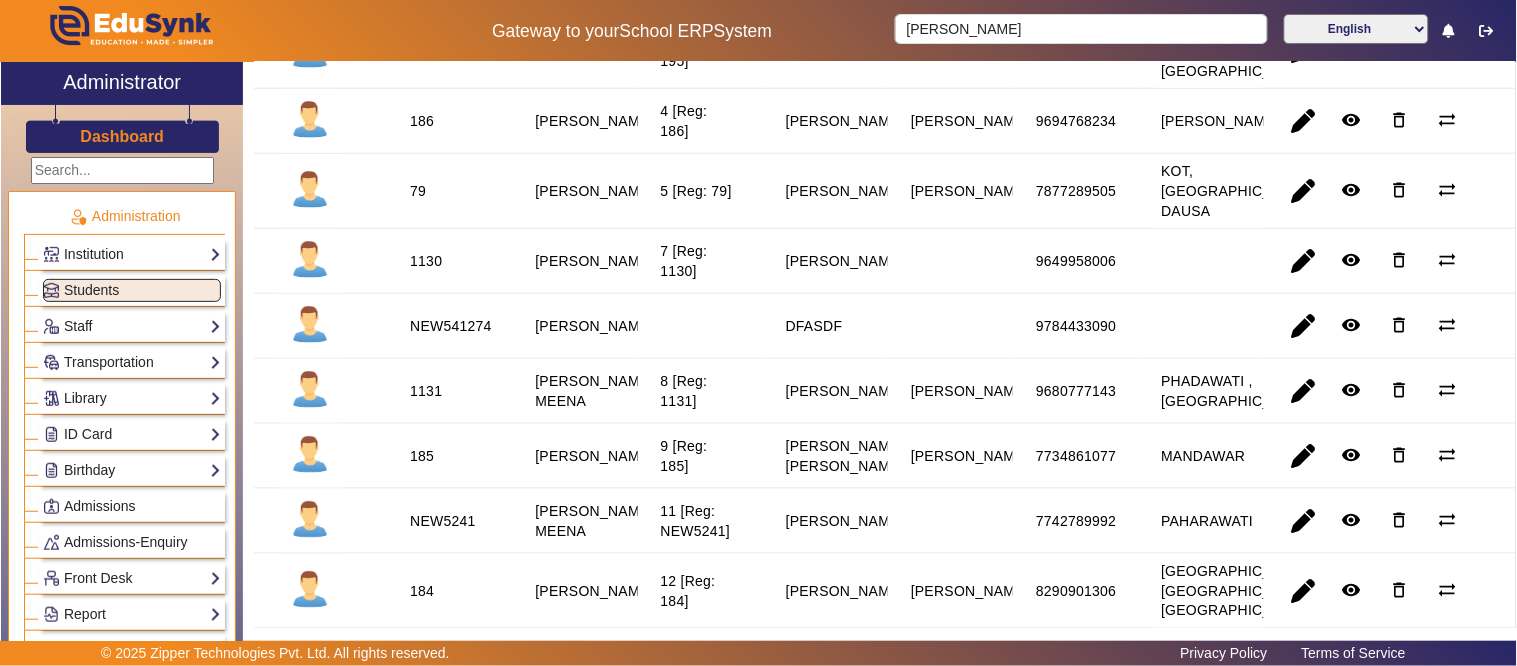 scroll, scrollTop: 387, scrollLeft: 0, axis: vertical 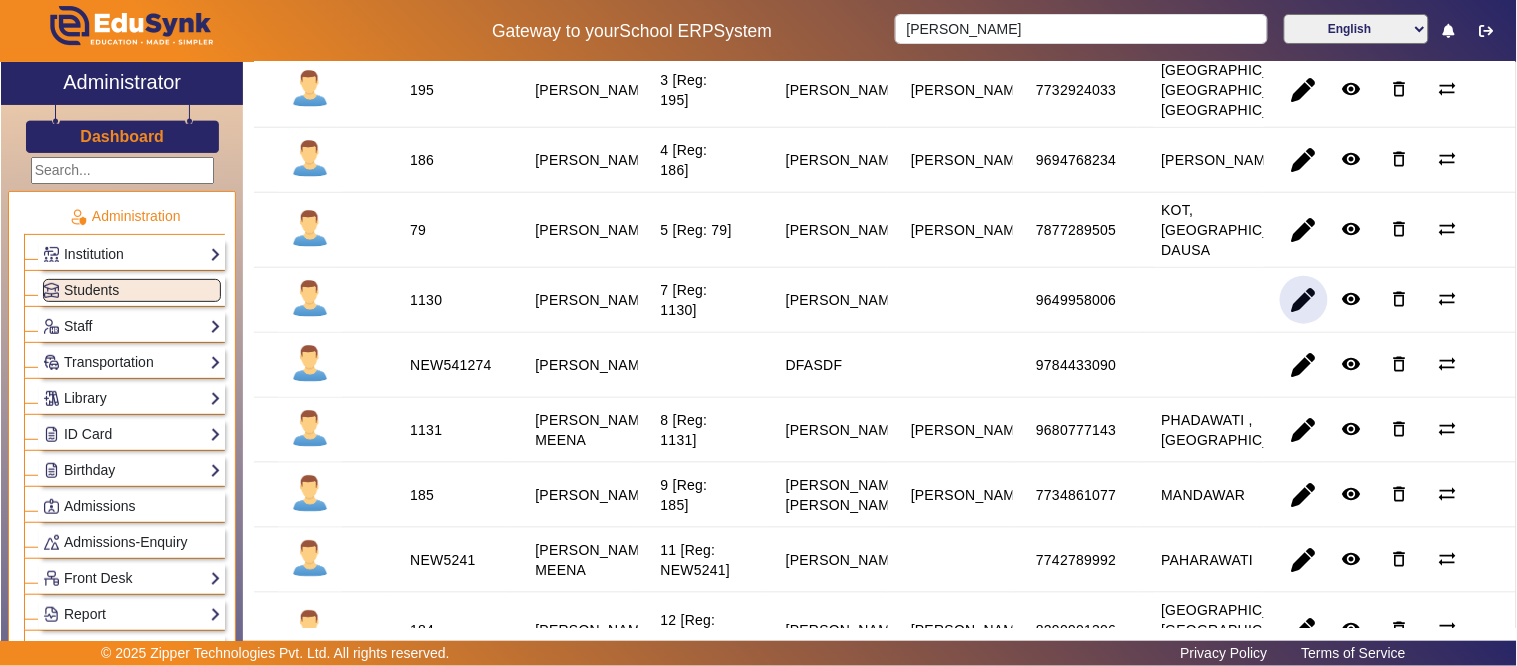 click 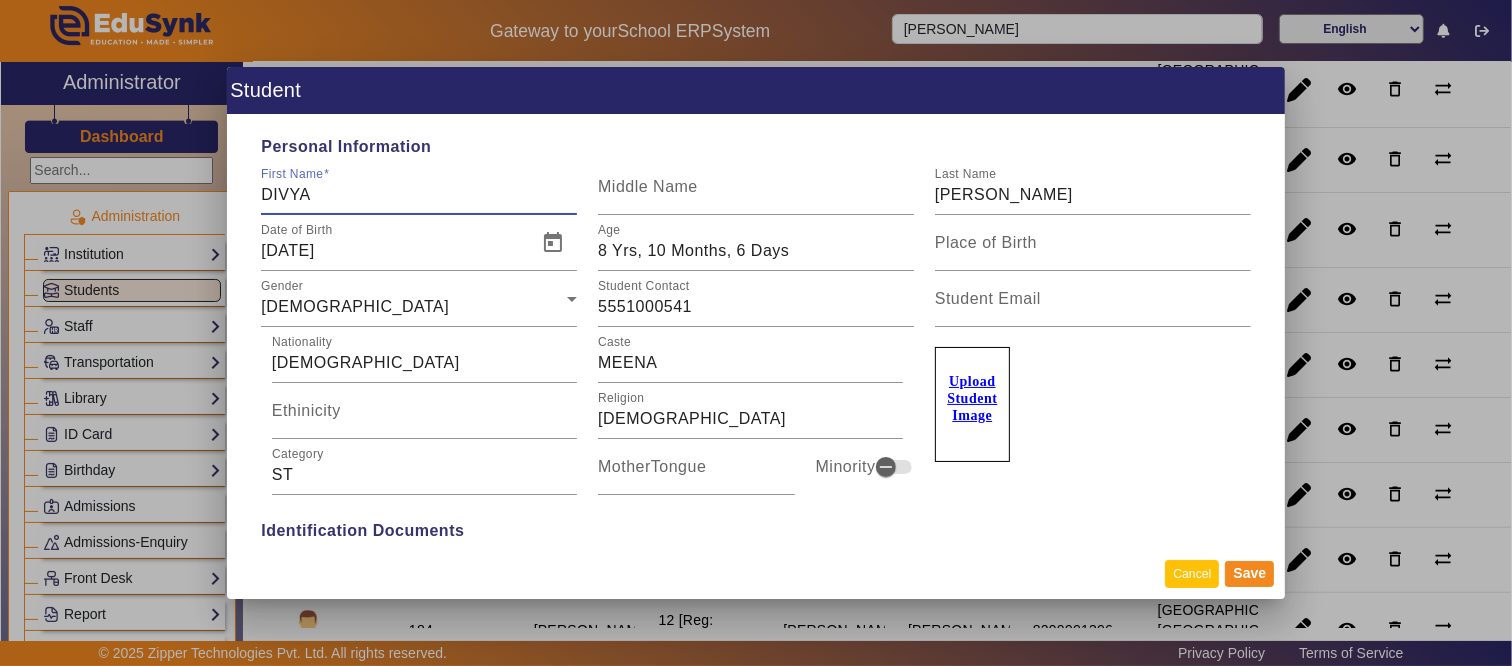 drag, startPoint x: 1213, startPoint y: 592, endPoint x: 1203, endPoint y: 583, distance: 13.453624 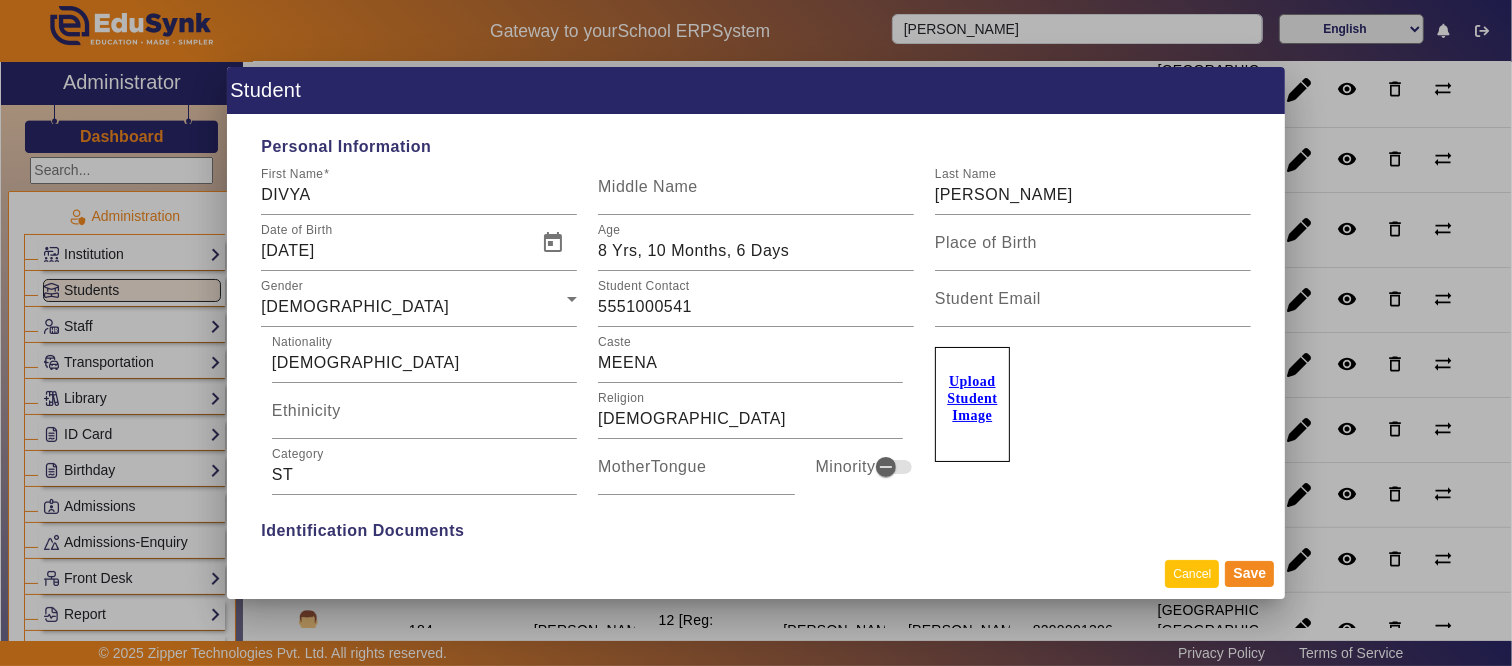 click on "Cancel" at bounding box center [1192, 573] 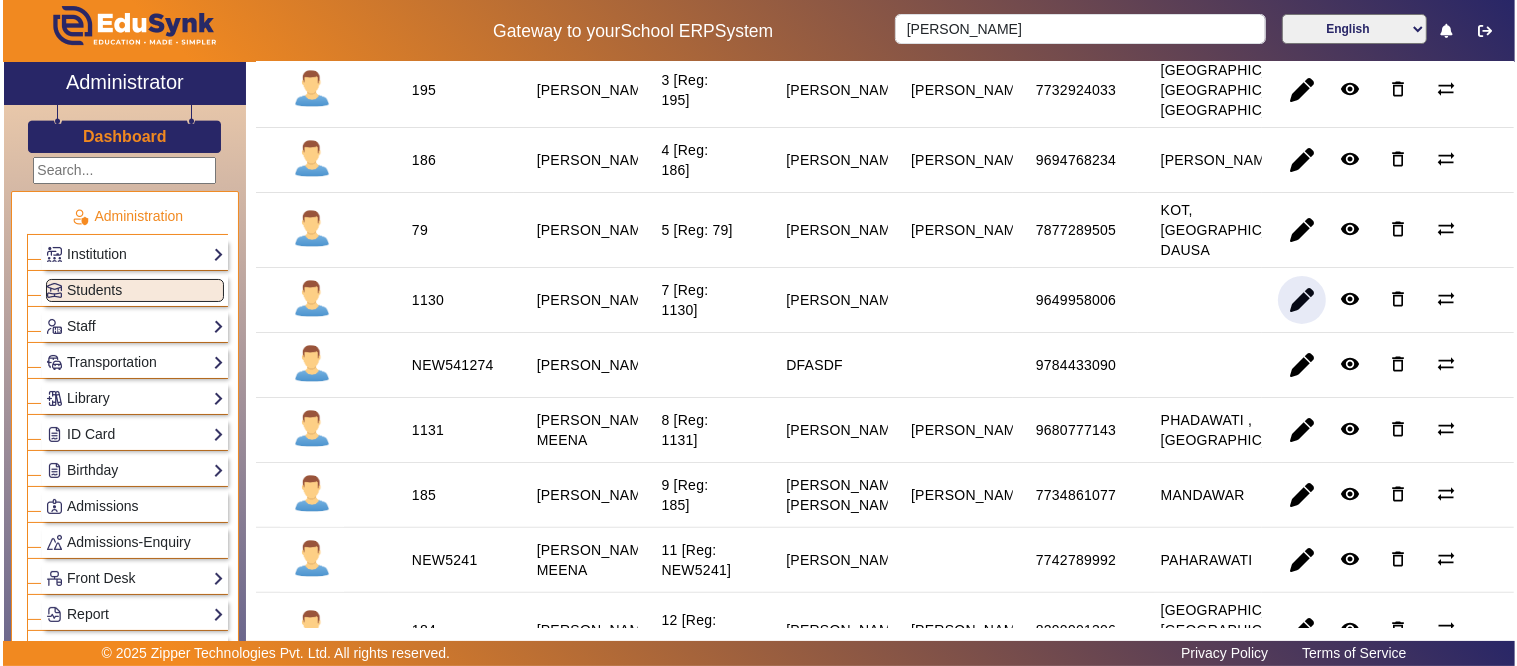 scroll, scrollTop: 0, scrollLeft: 0, axis: both 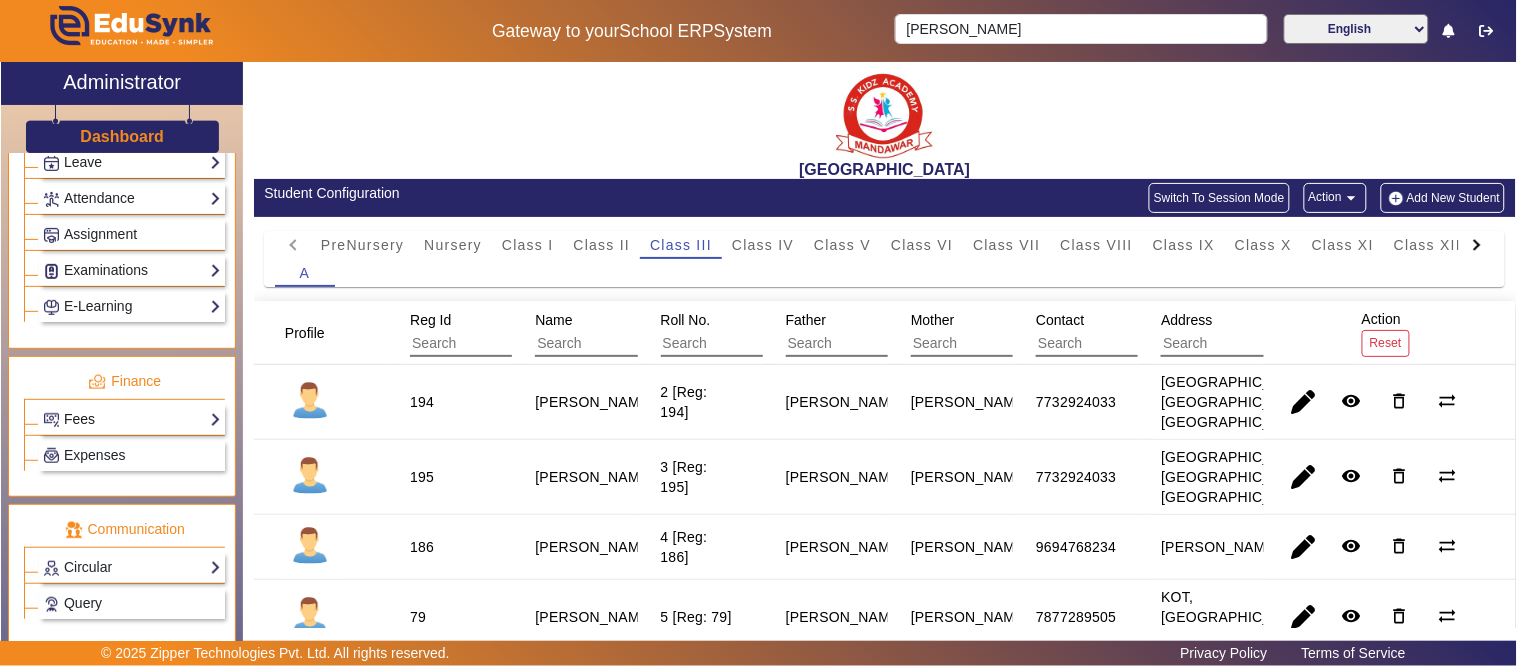 click on "Fees" 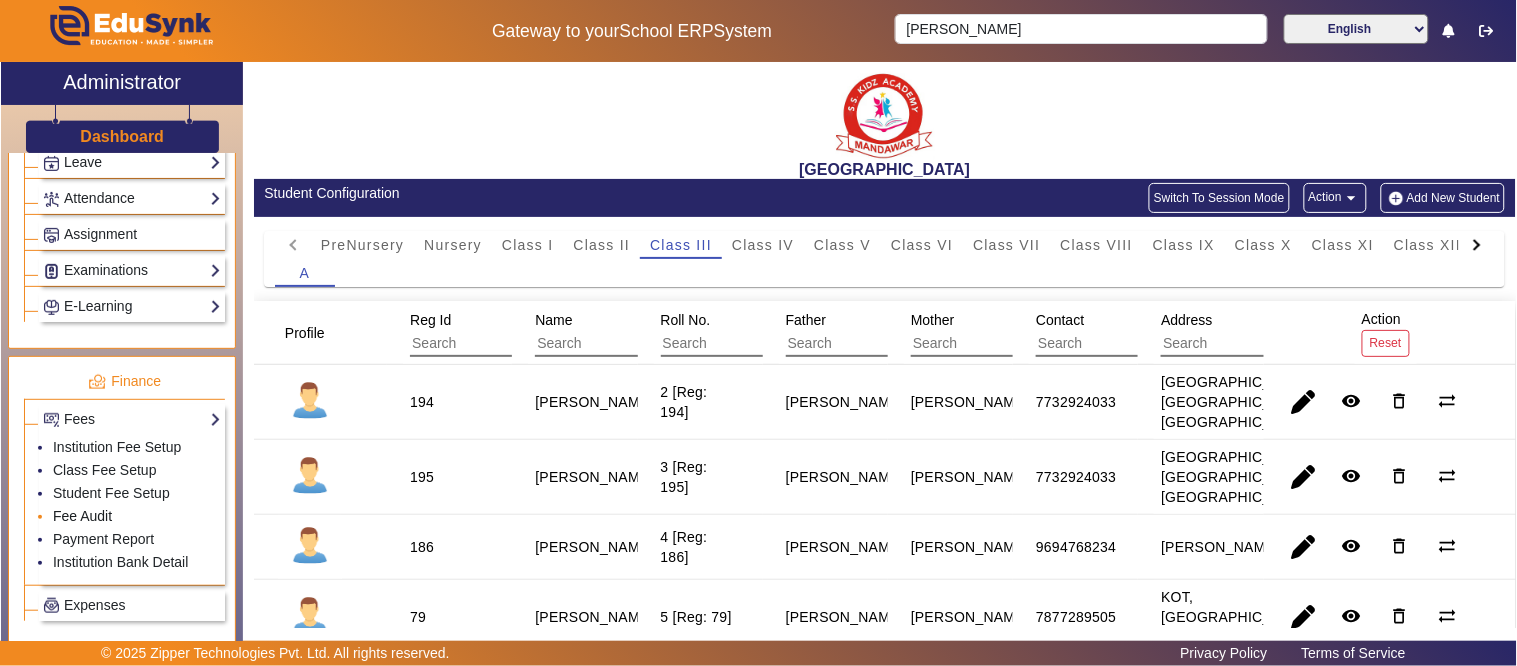 click on "Fee Audit" 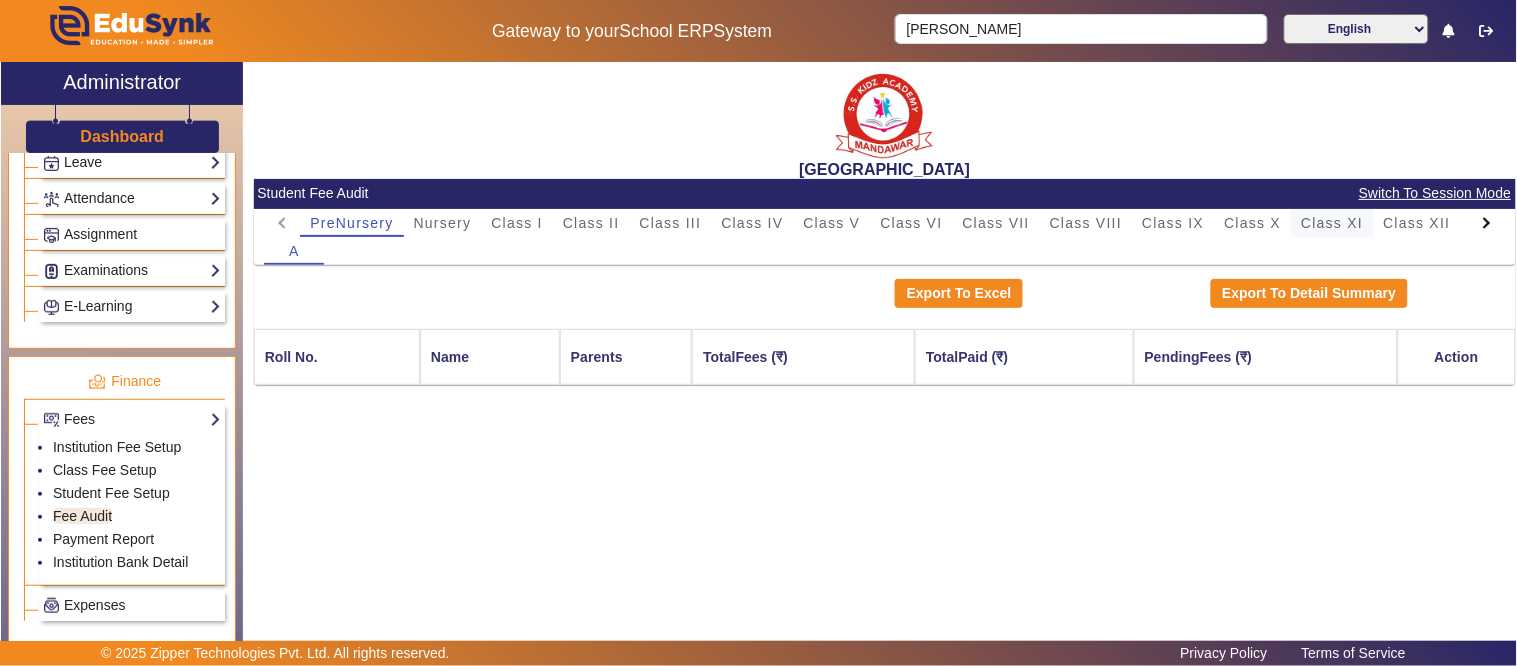 click on "Class XI" at bounding box center [1333, 223] 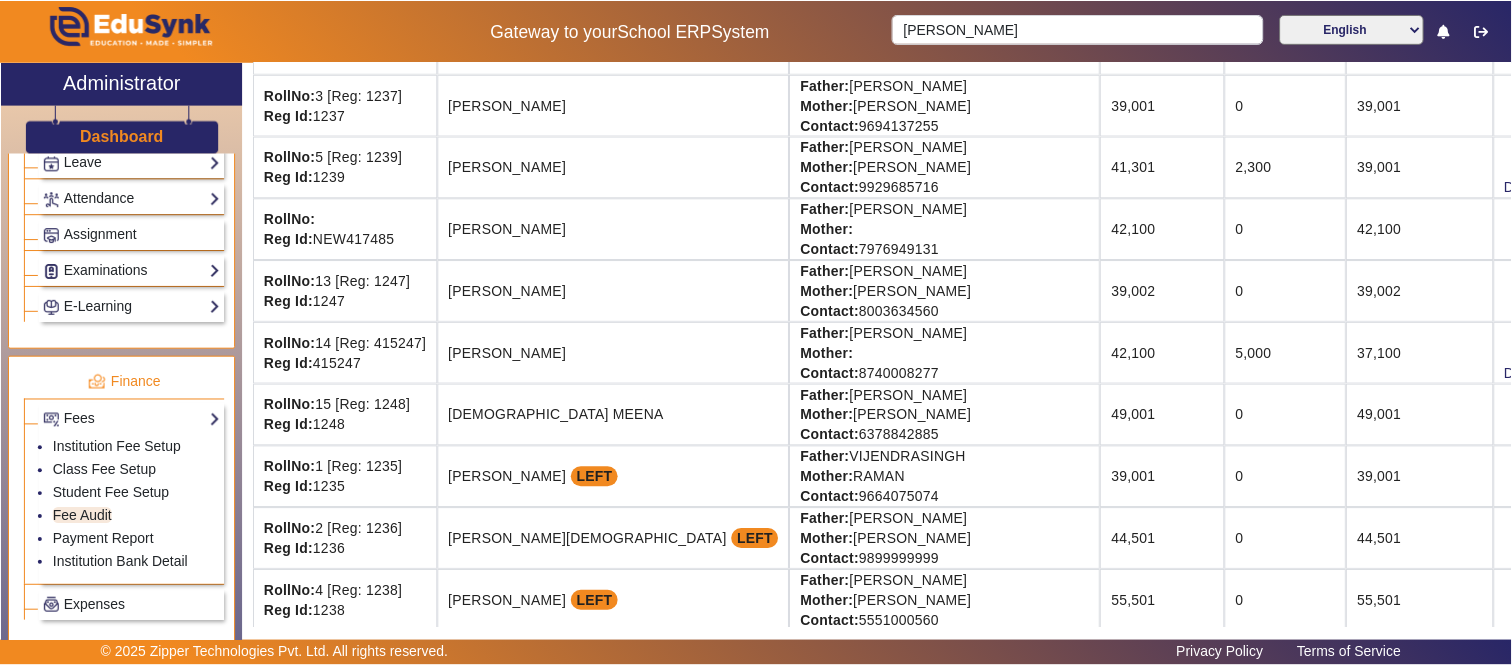 scroll, scrollTop: 272, scrollLeft: 0, axis: vertical 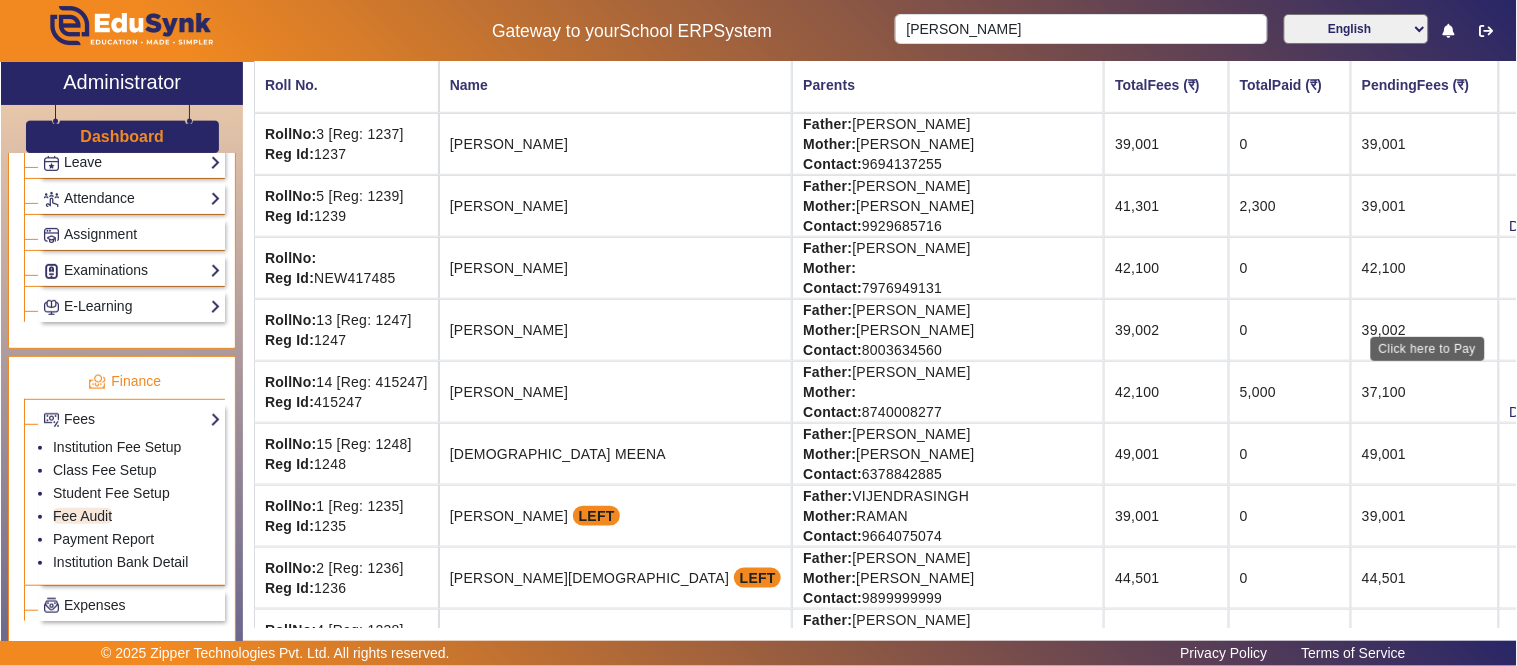 click on "View & Pay" 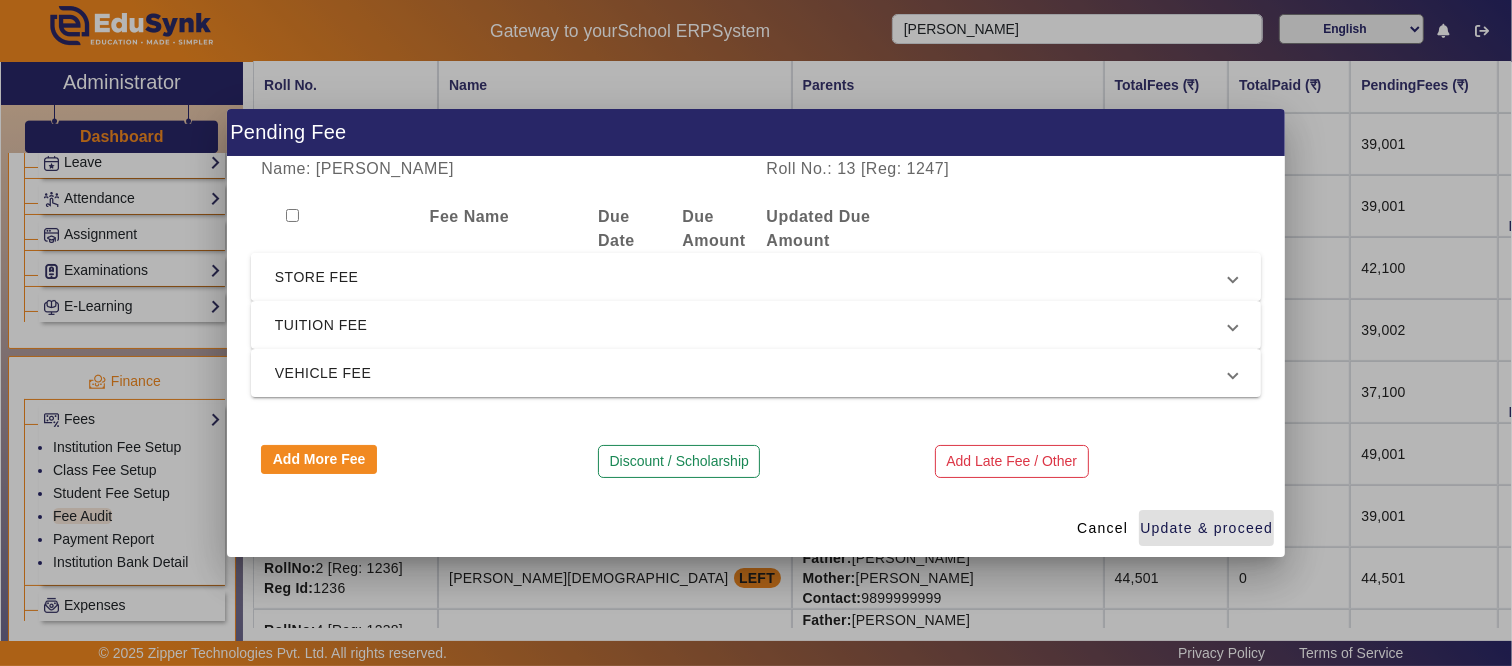 click on "STORE FEE" at bounding box center (756, 277) 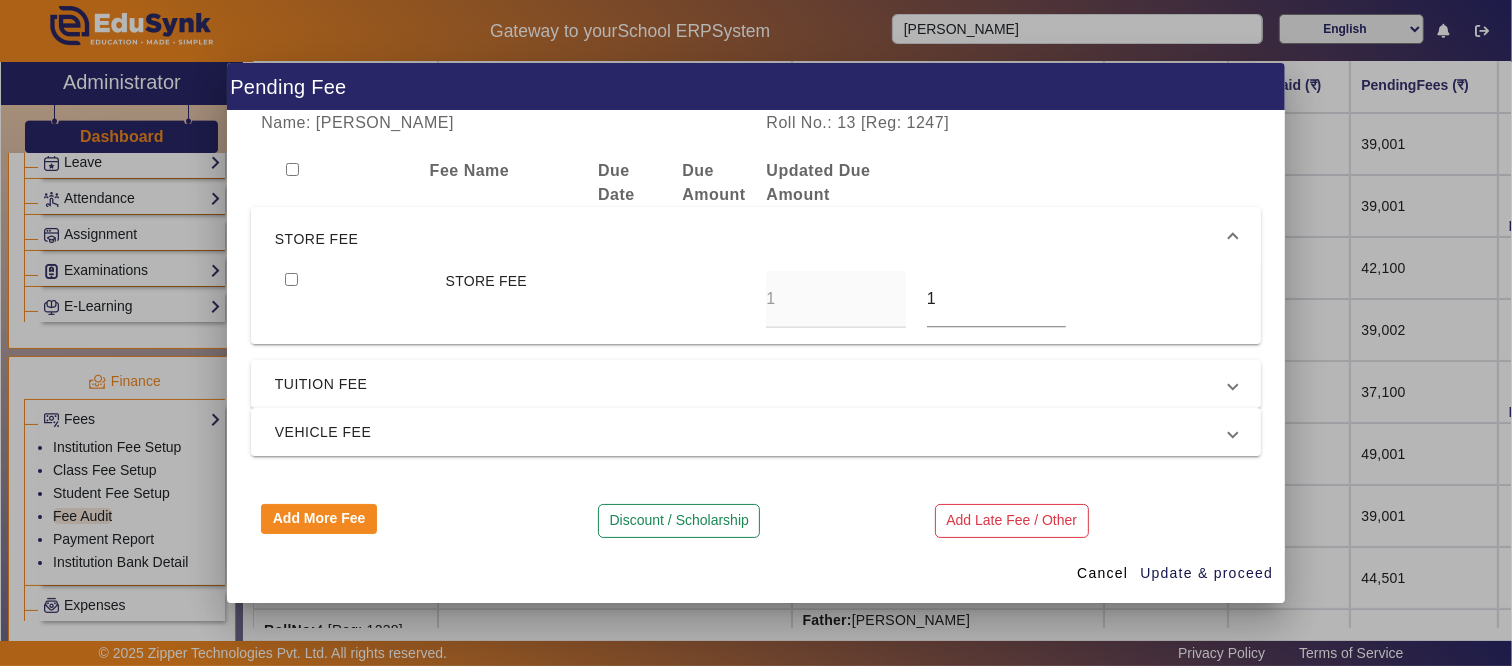 click on "STORE FEE" at bounding box center (756, 239) 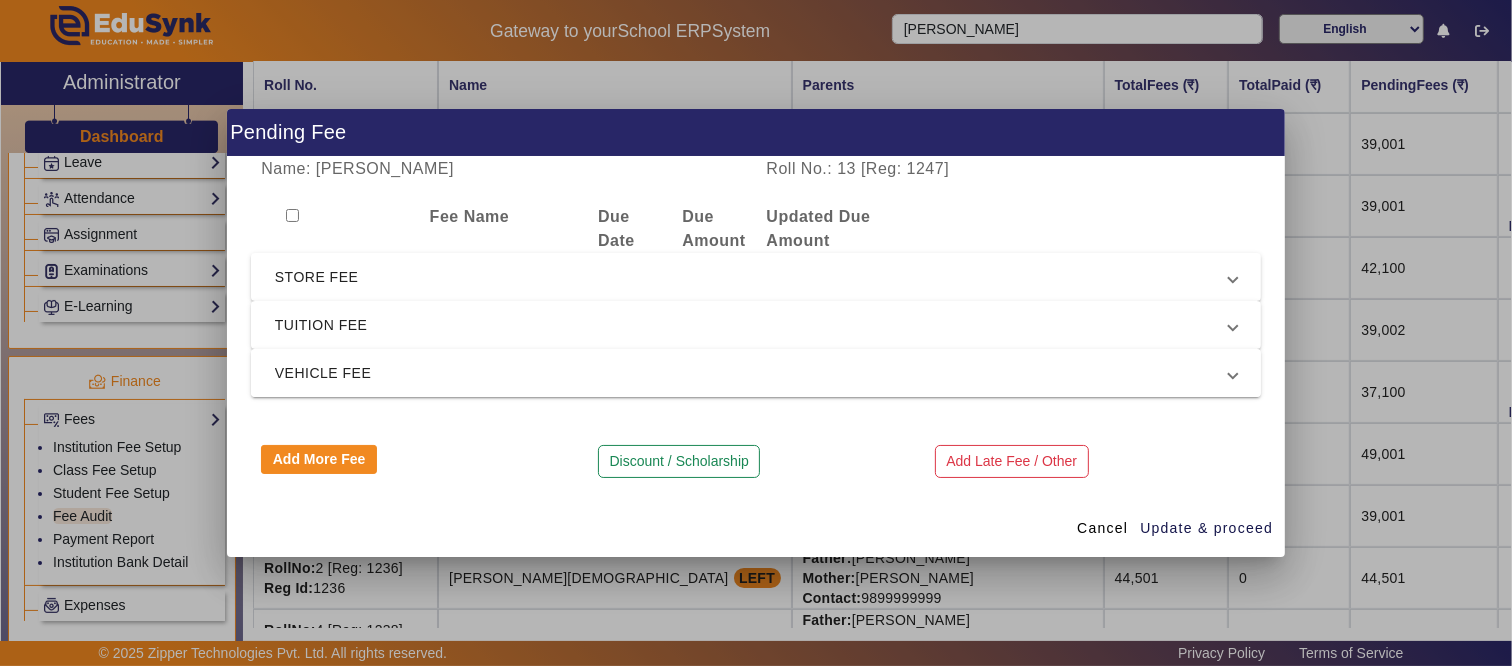 click on "VEHICLE FEE" at bounding box center [756, 373] 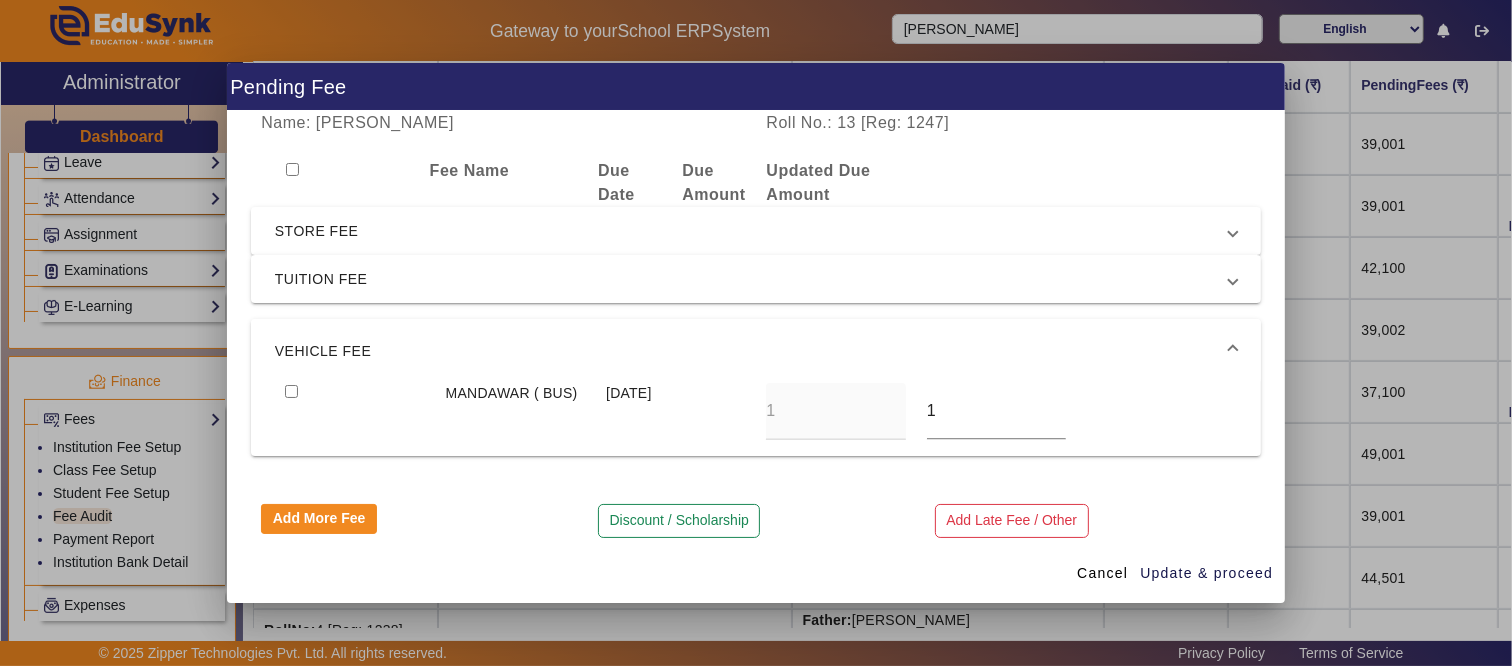 click on "VEHICLE FEE" at bounding box center [752, 351] 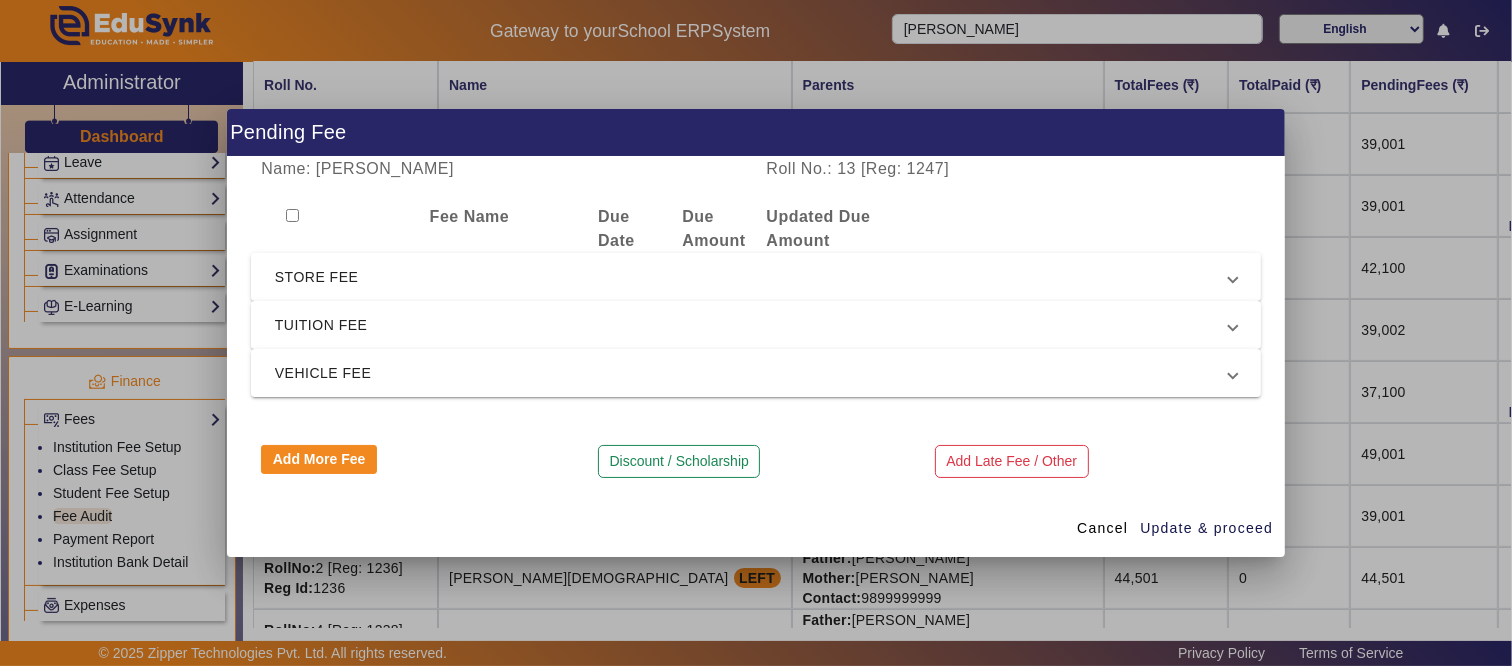 click on "TUITION FEE" at bounding box center (752, 325) 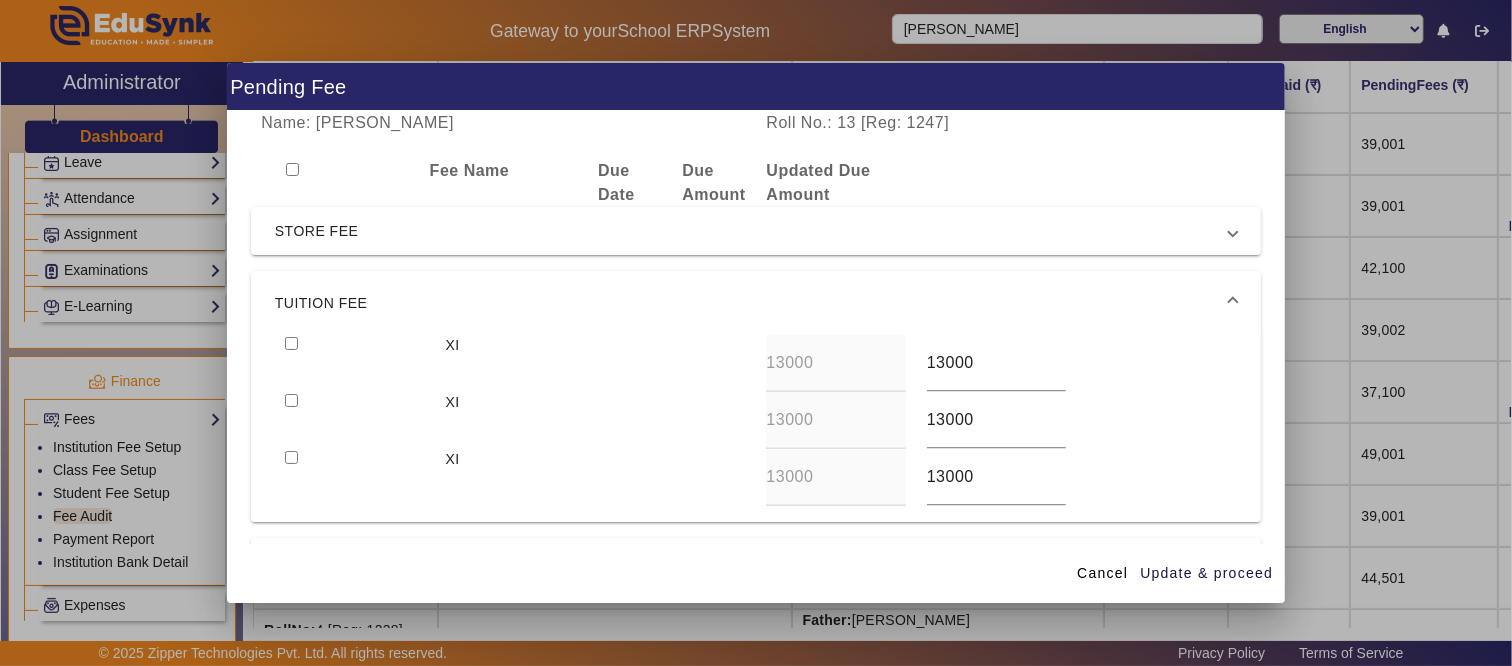 click on "TUITION FEE" at bounding box center (752, 303) 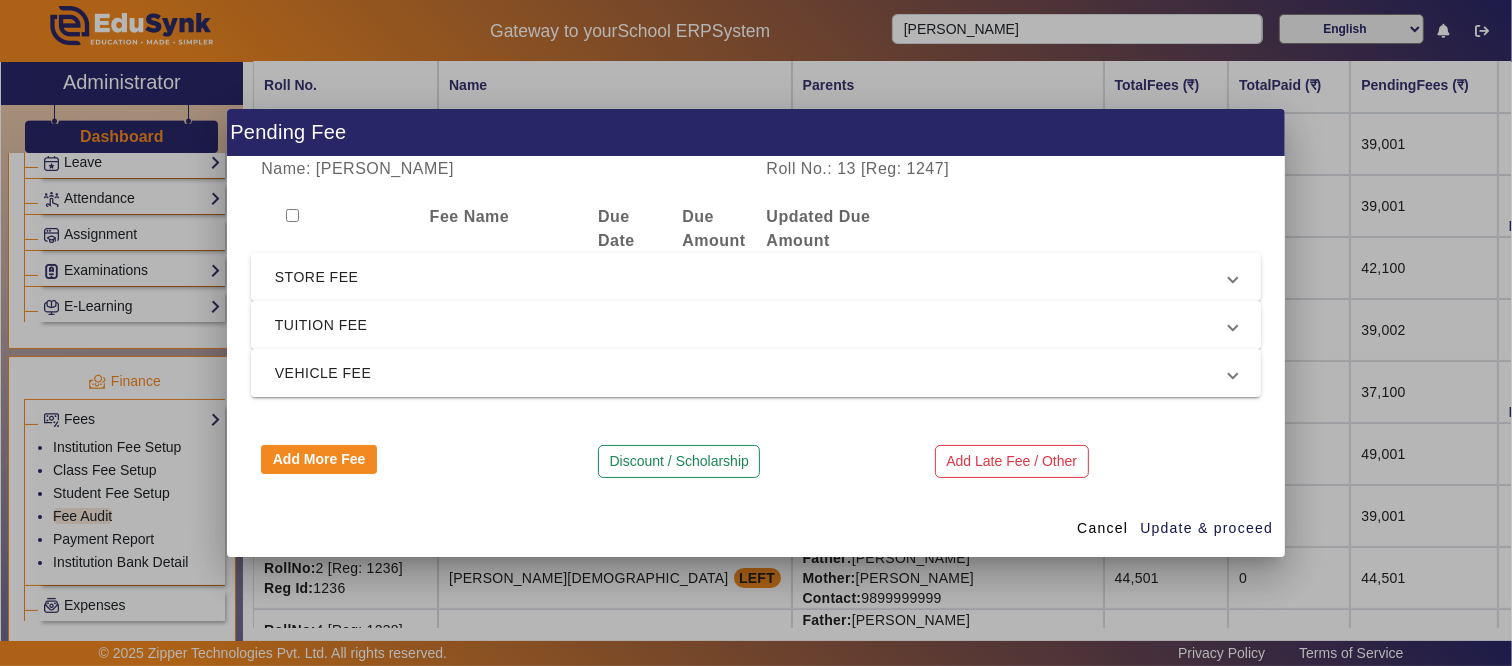 click on "TUITION FEE" at bounding box center (752, 325) 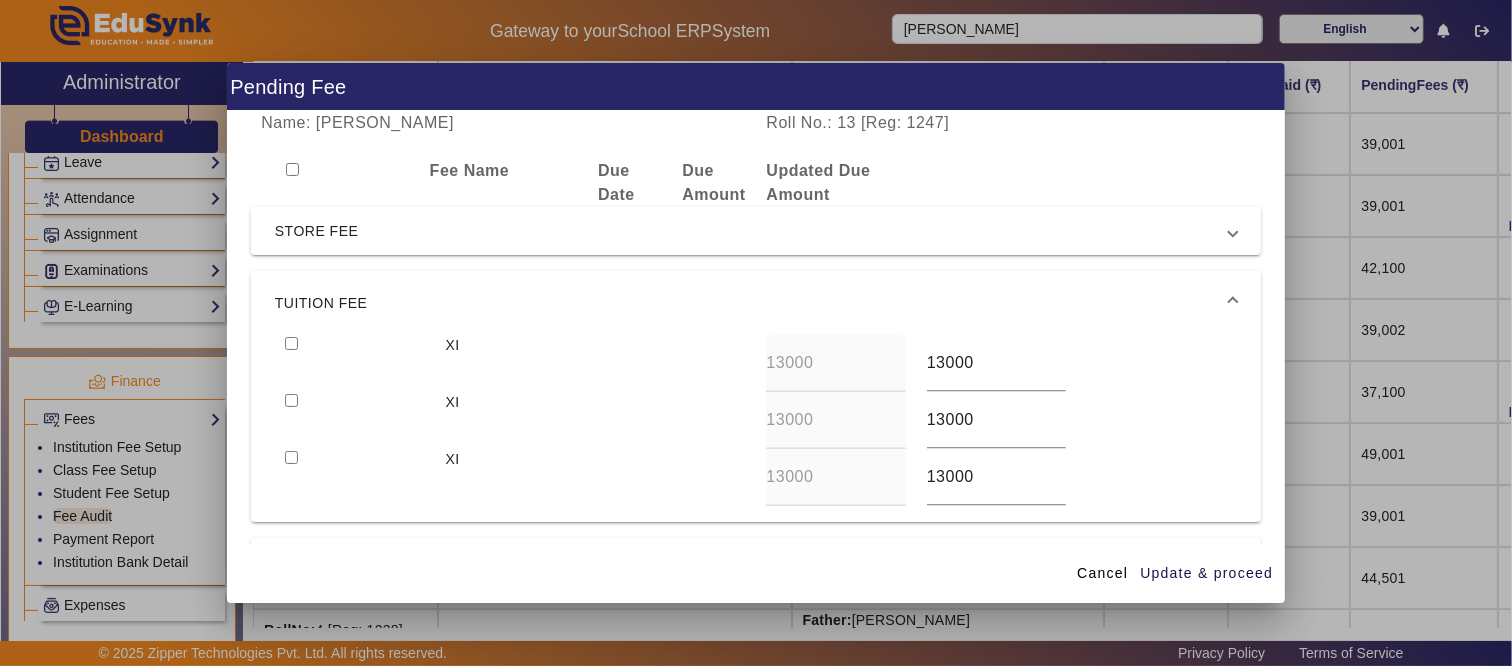 click at bounding box center (291, 343) 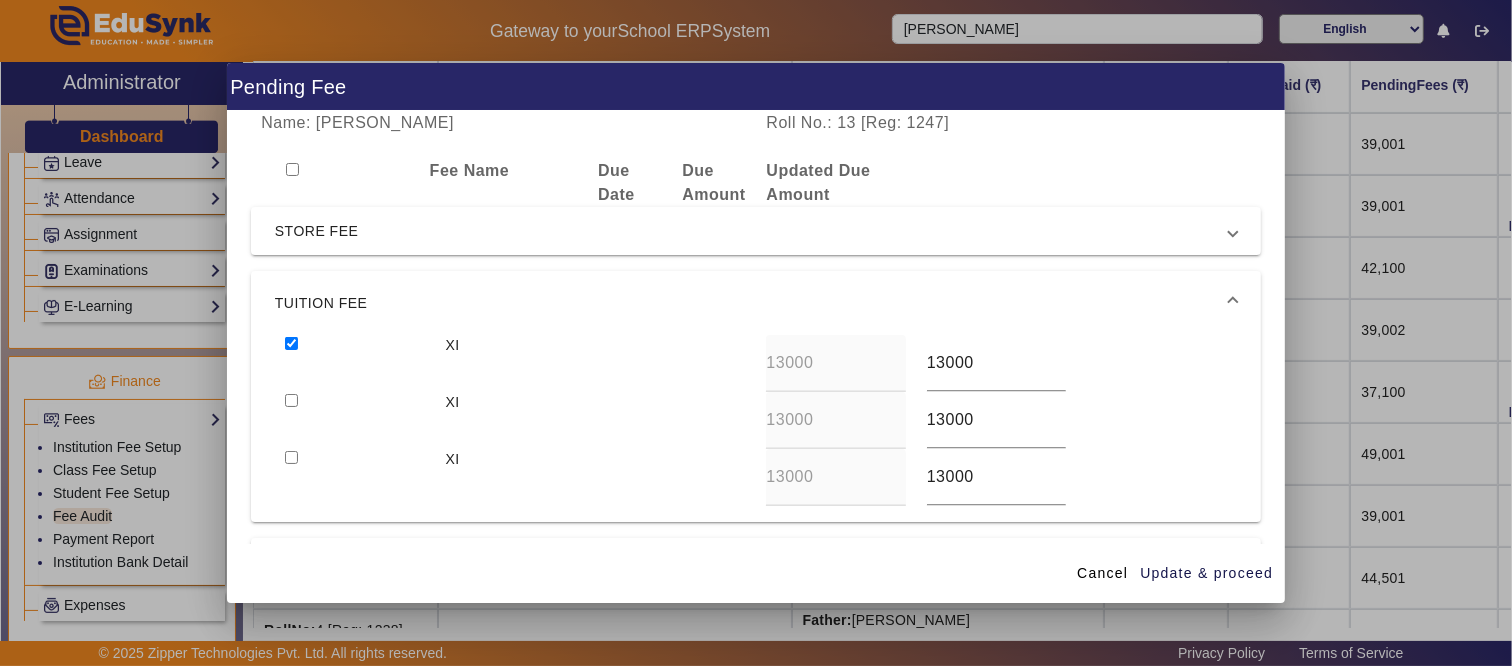 click at bounding box center [291, 400] 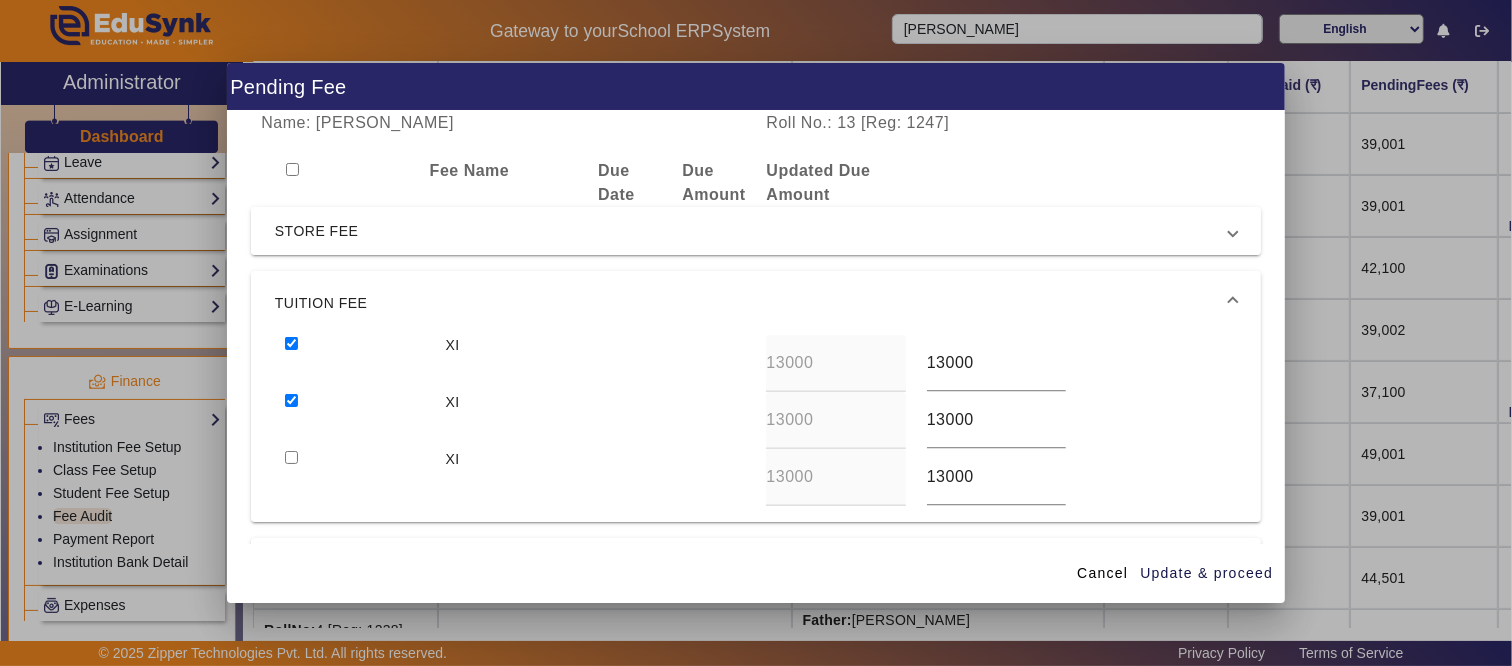 click on "STORE FEE" at bounding box center [752, 231] 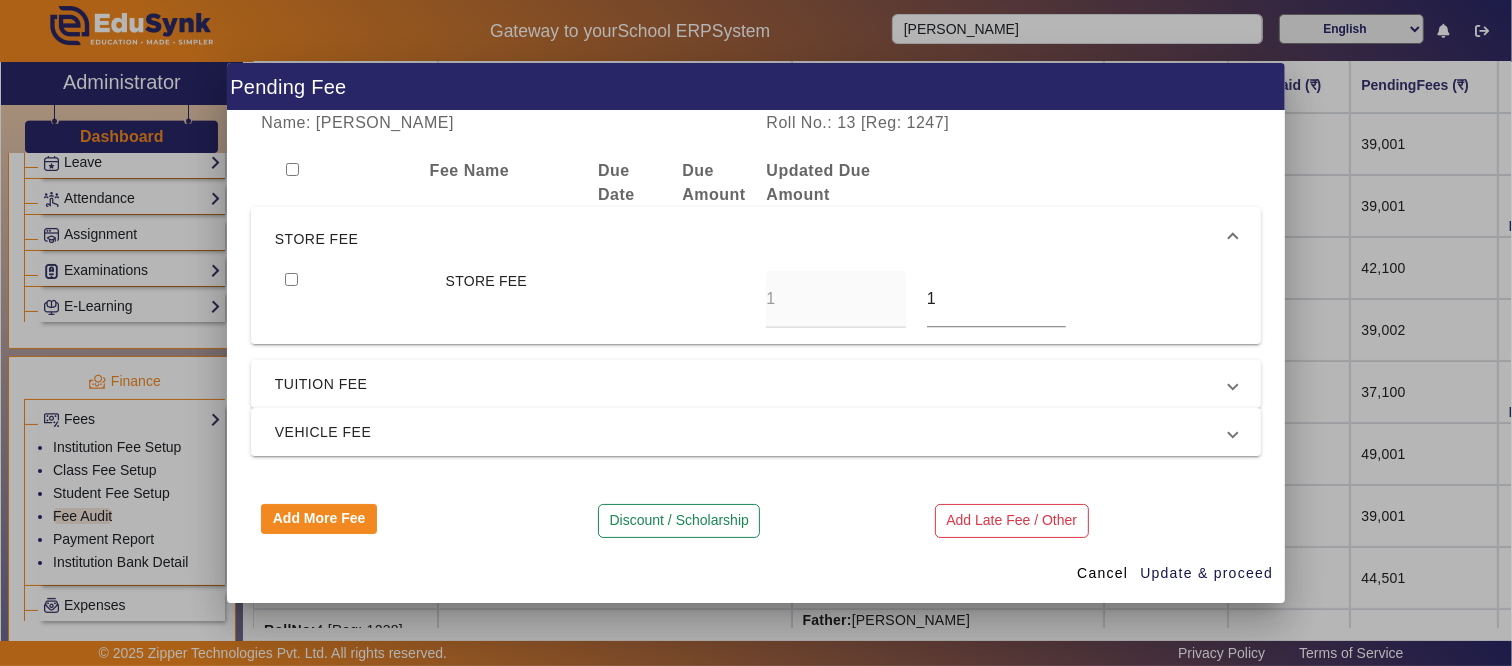 click at bounding box center [291, 279] 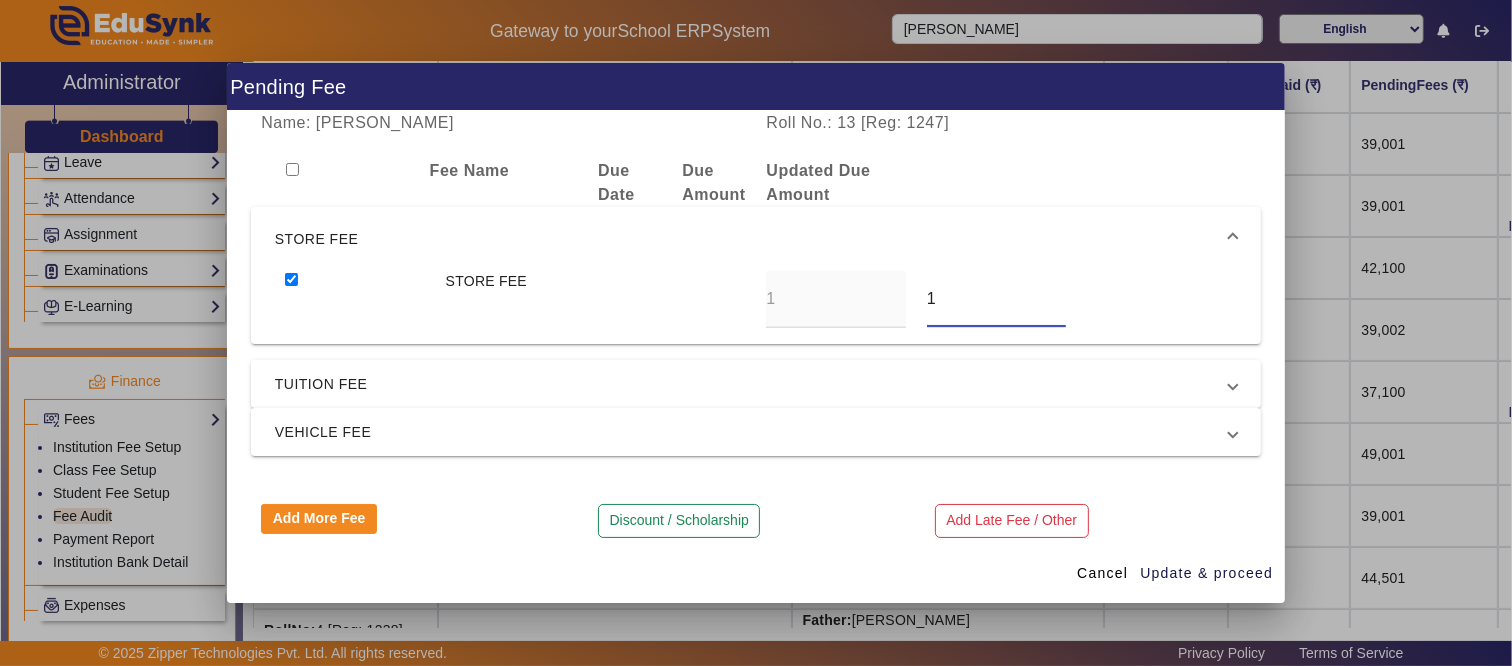 drag, startPoint x: 937, startPoint y: 296, endPoint x: 886, endPoint y: 298, distance: 51.0392 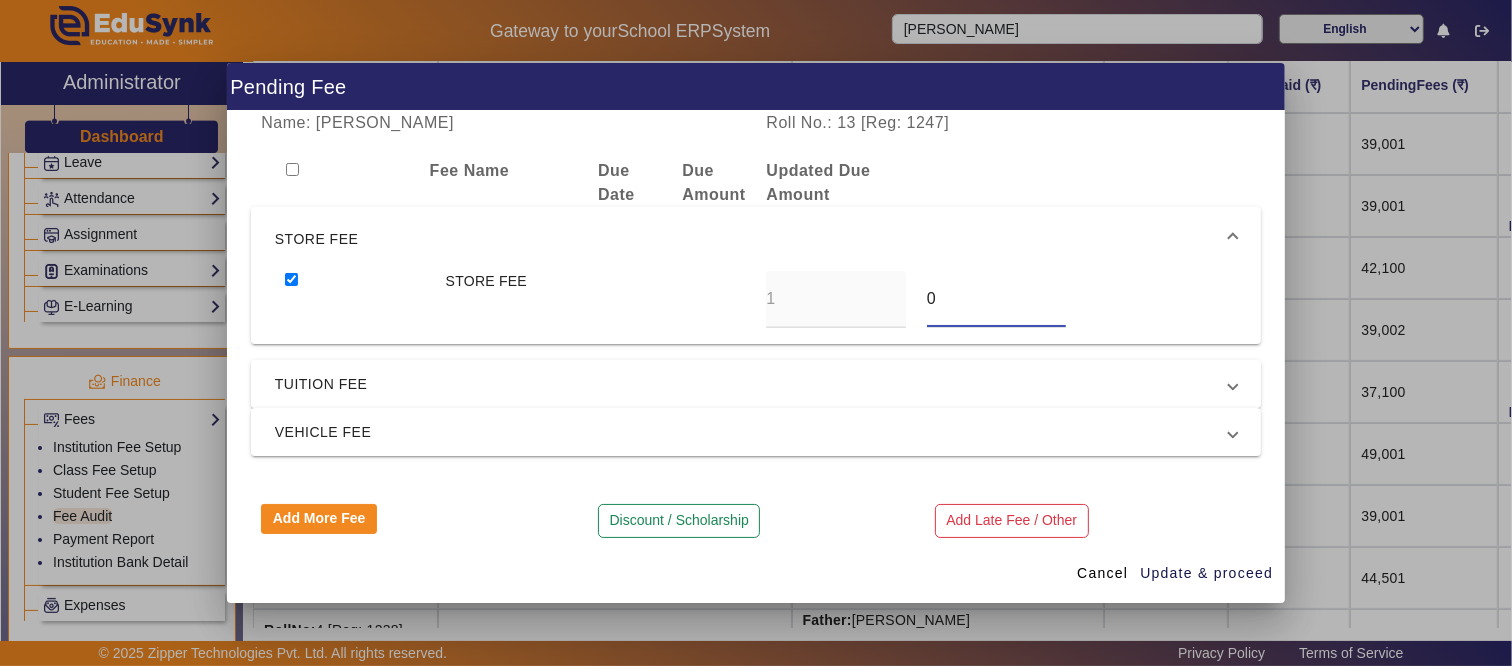 type on "0" 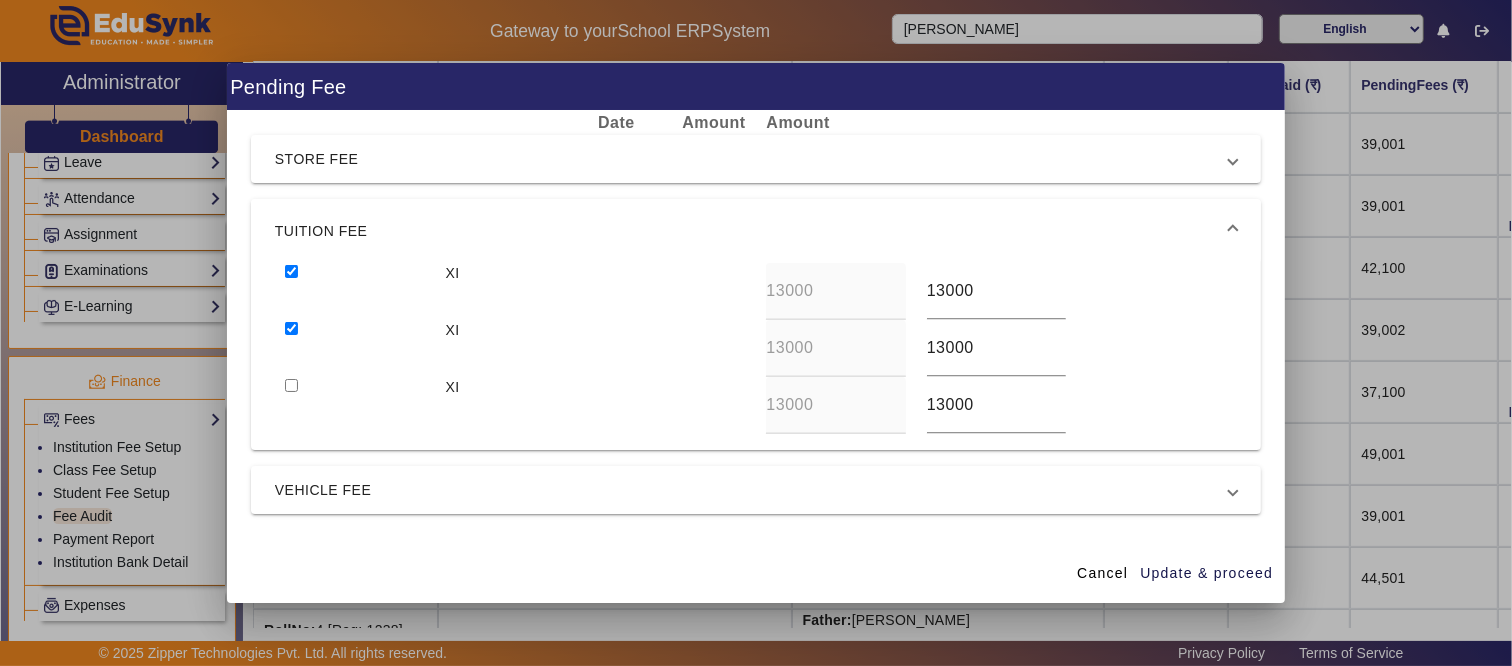 scroll, scrollTop: 111, scrollLeft: 0, axis: vertical 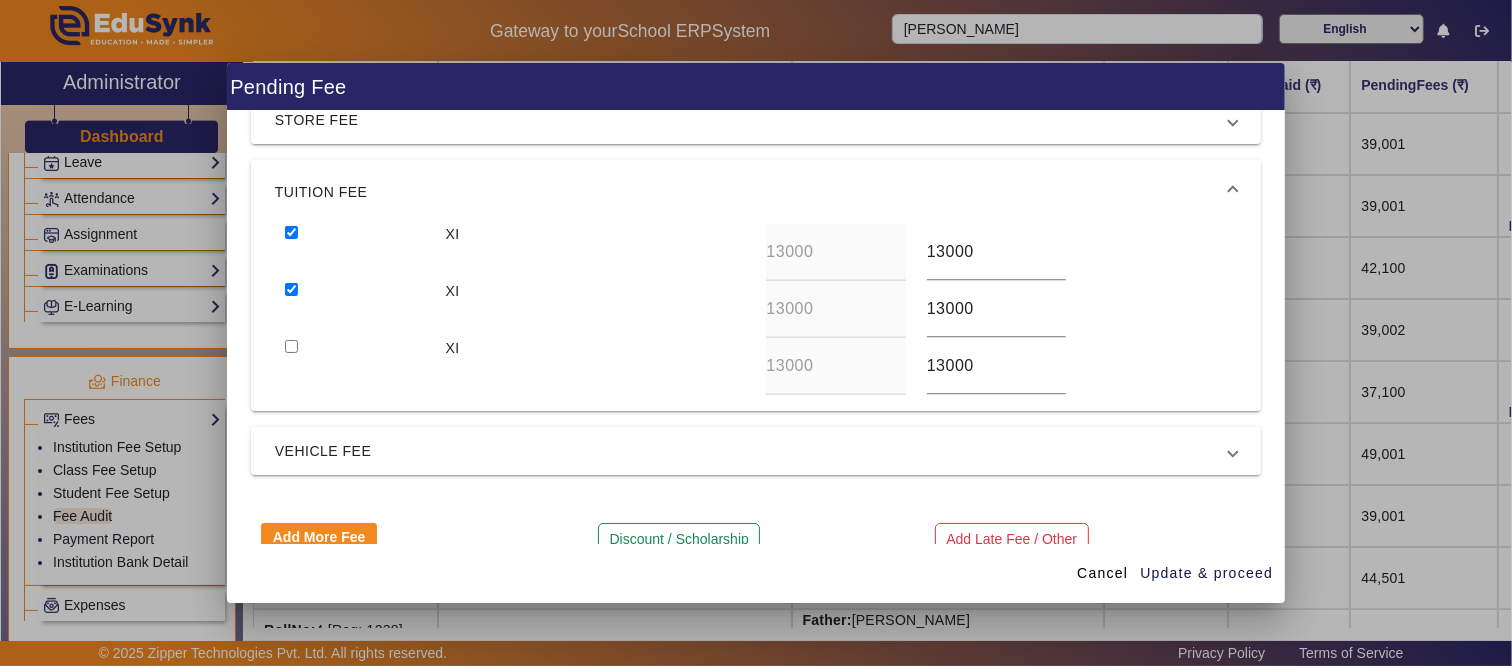 click at bounding box center (355, 366) 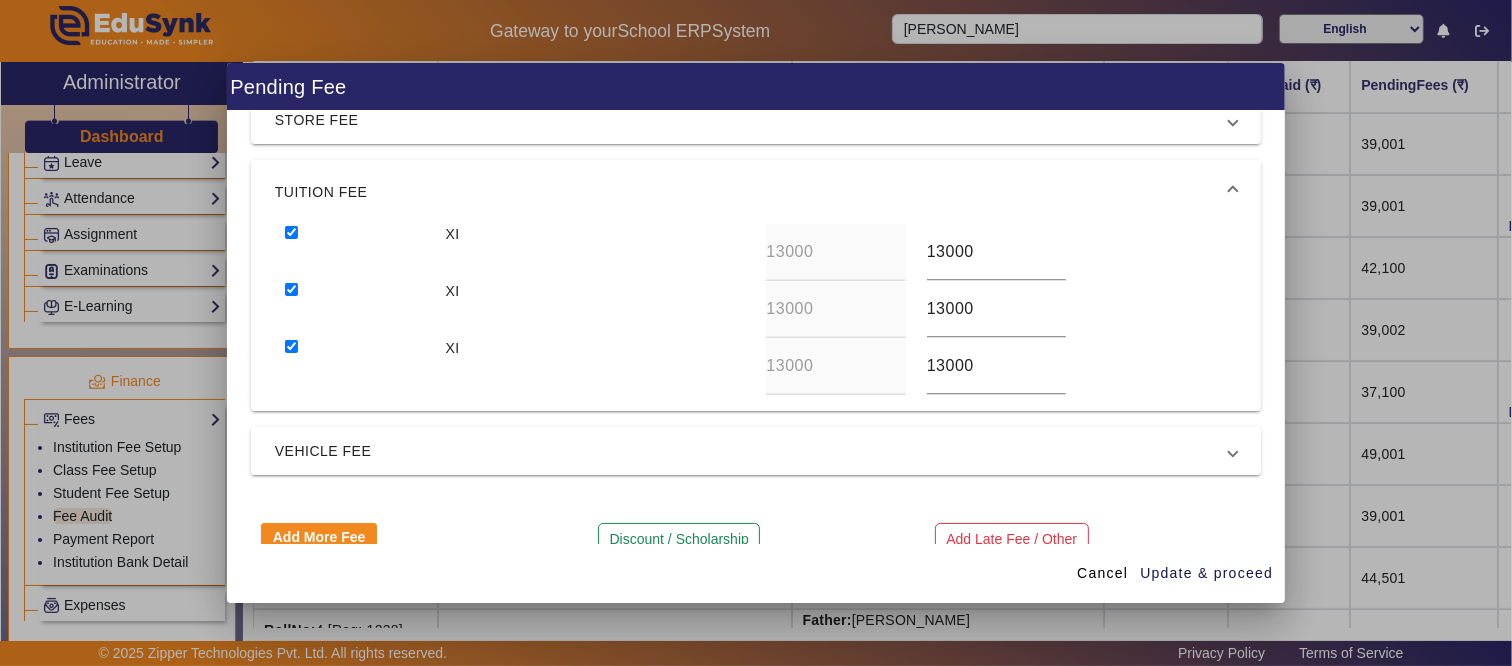 click on "VEHICLE FEE" at bounding box center [752, 451] 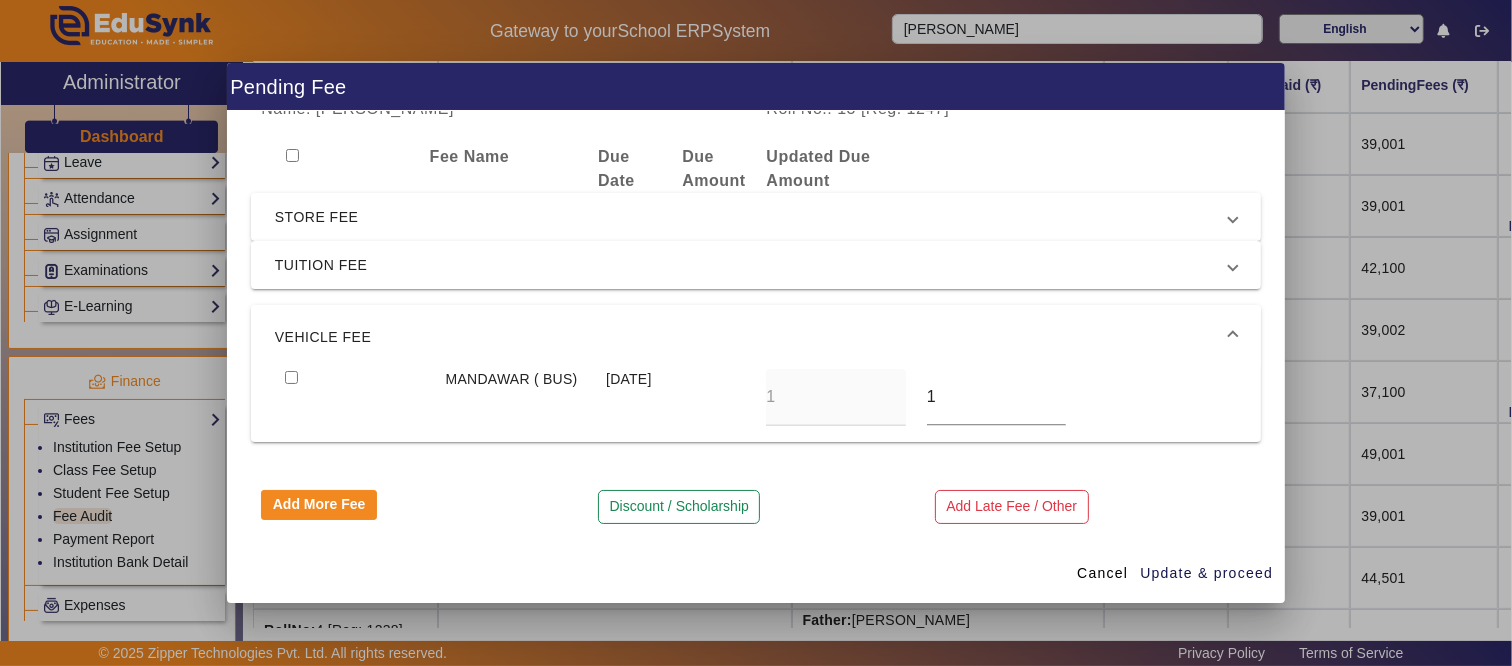 scroll, scrollTop: 13, scrollLeft: 0, axis: vertical 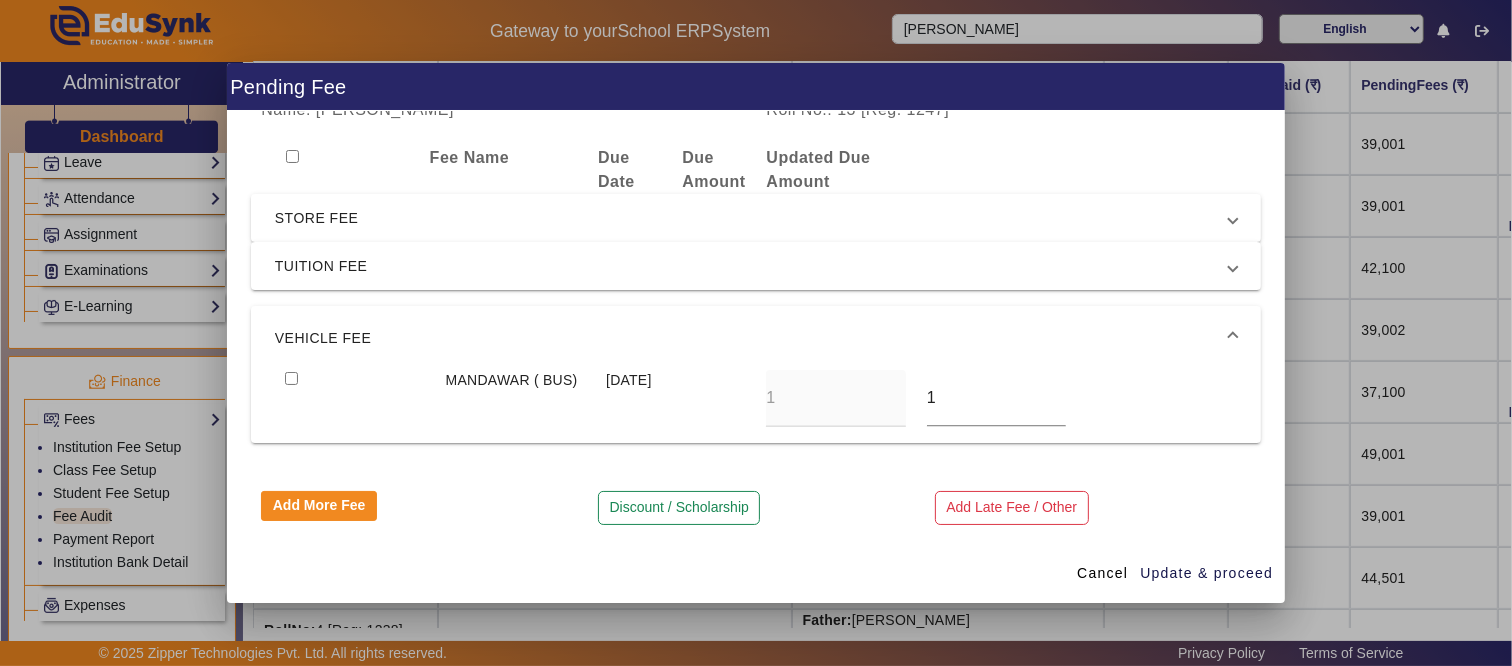 click at bounding box center [355, 398] 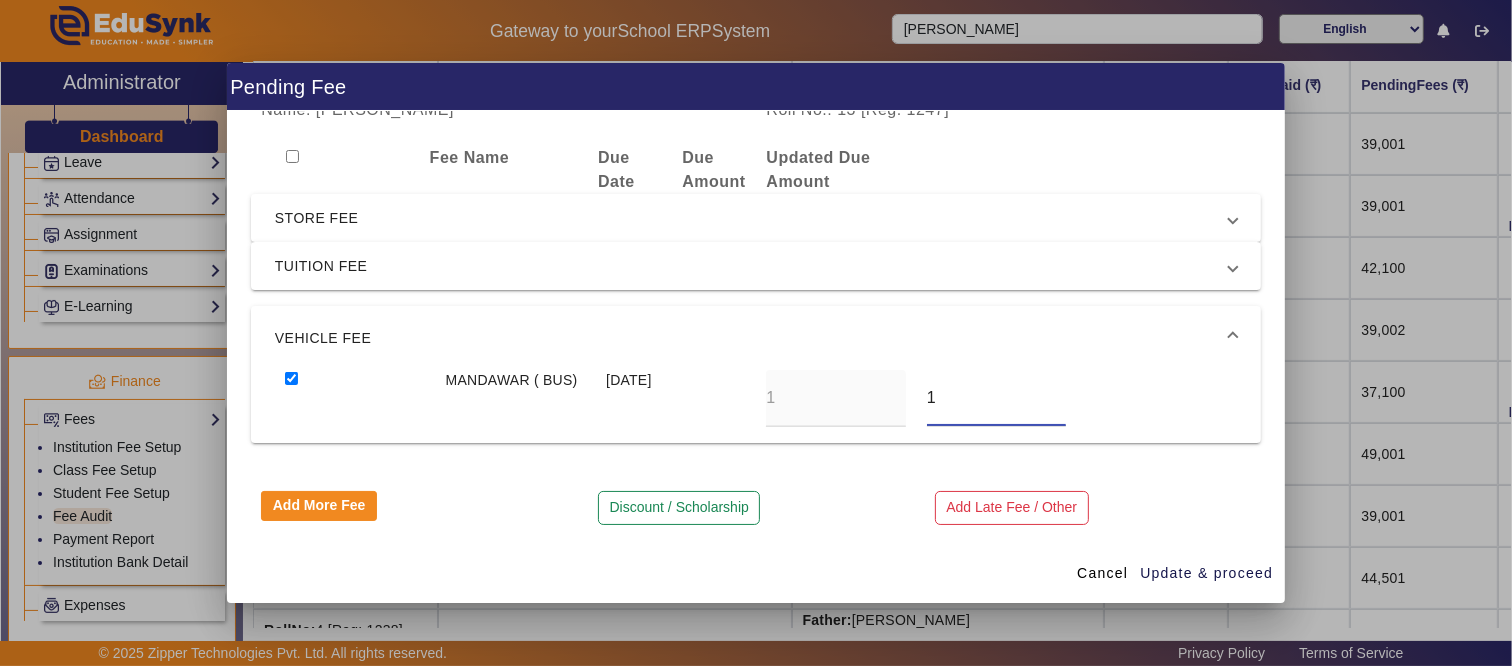 drag, startPoint x: 956, startPoint y: 407, endPoint x: 777, endPoint y: 408, distance: 179.00279 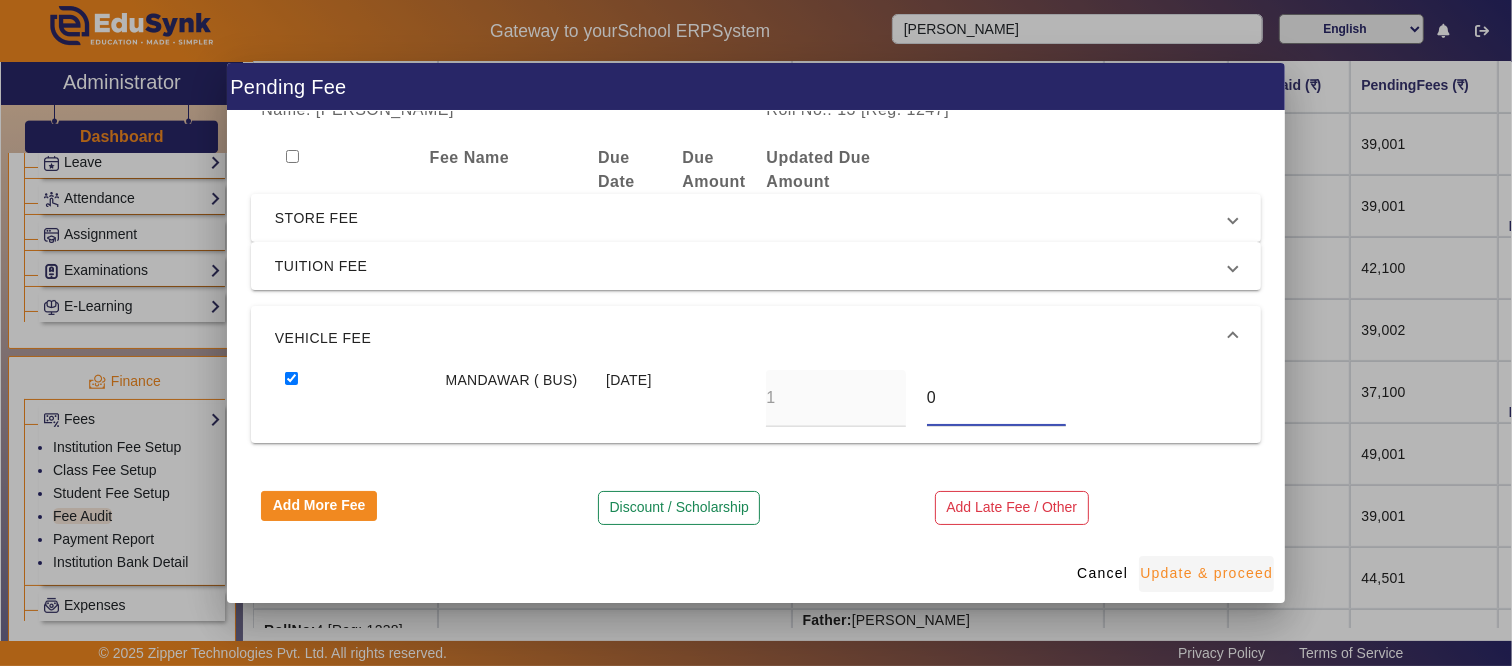 type on "0" 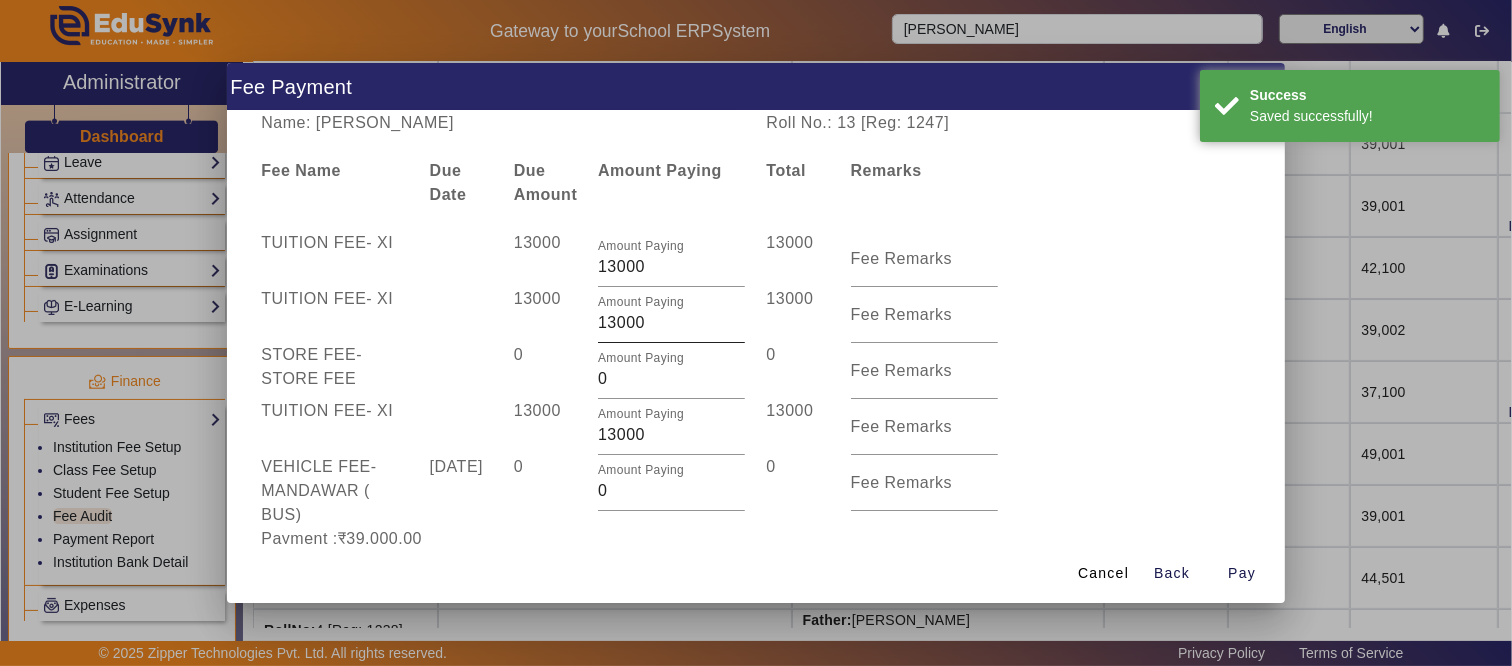 scroll, scrollTop: 111, scrollLeft: 0, axis: vertical 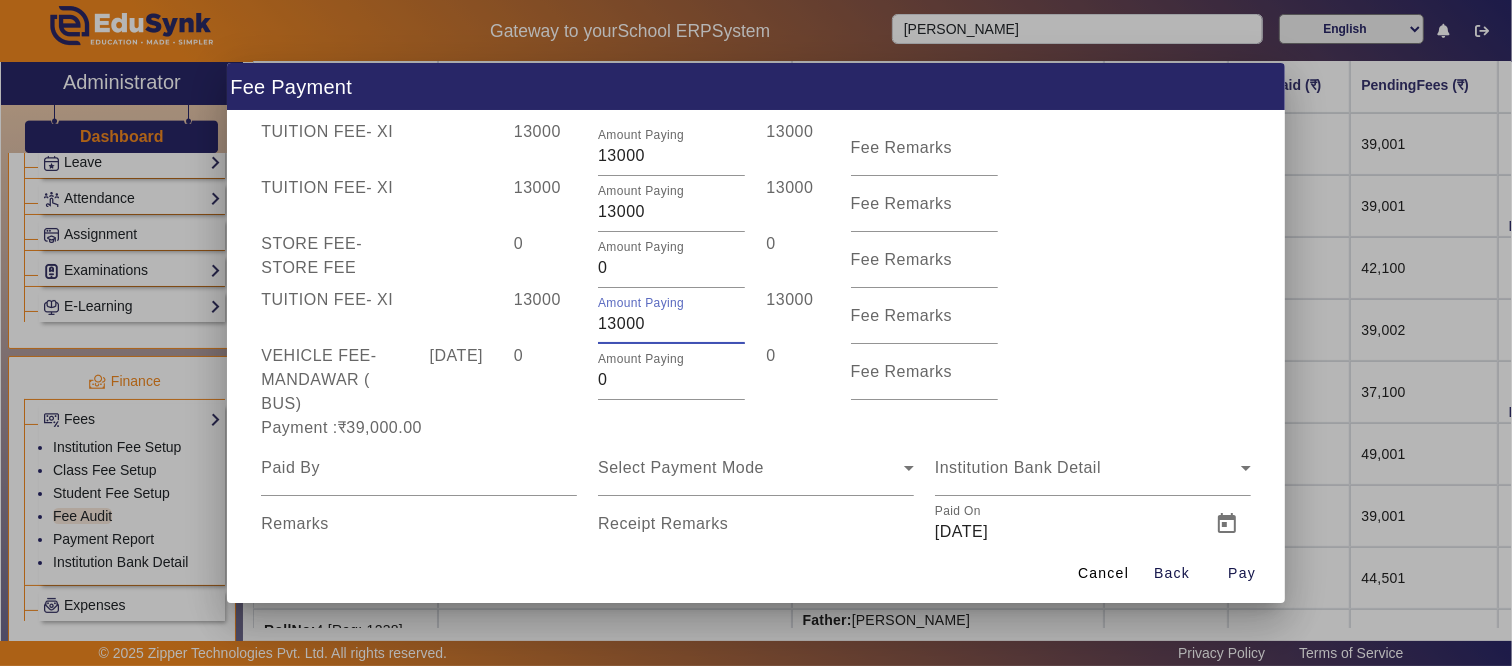 drag, startPoint x: 654, startPoint y: 317, endPoint x: 482, endPoint y: 327, distance: 172.29045 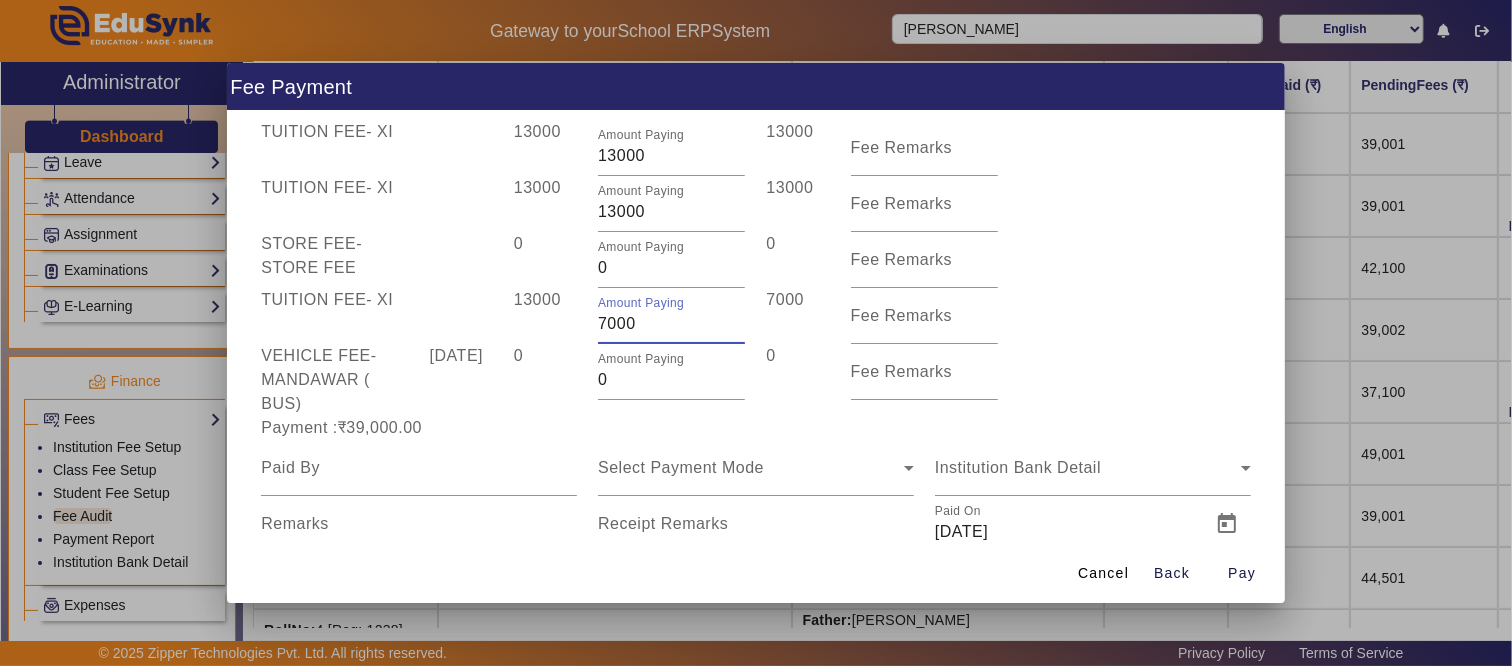 type on "7000" 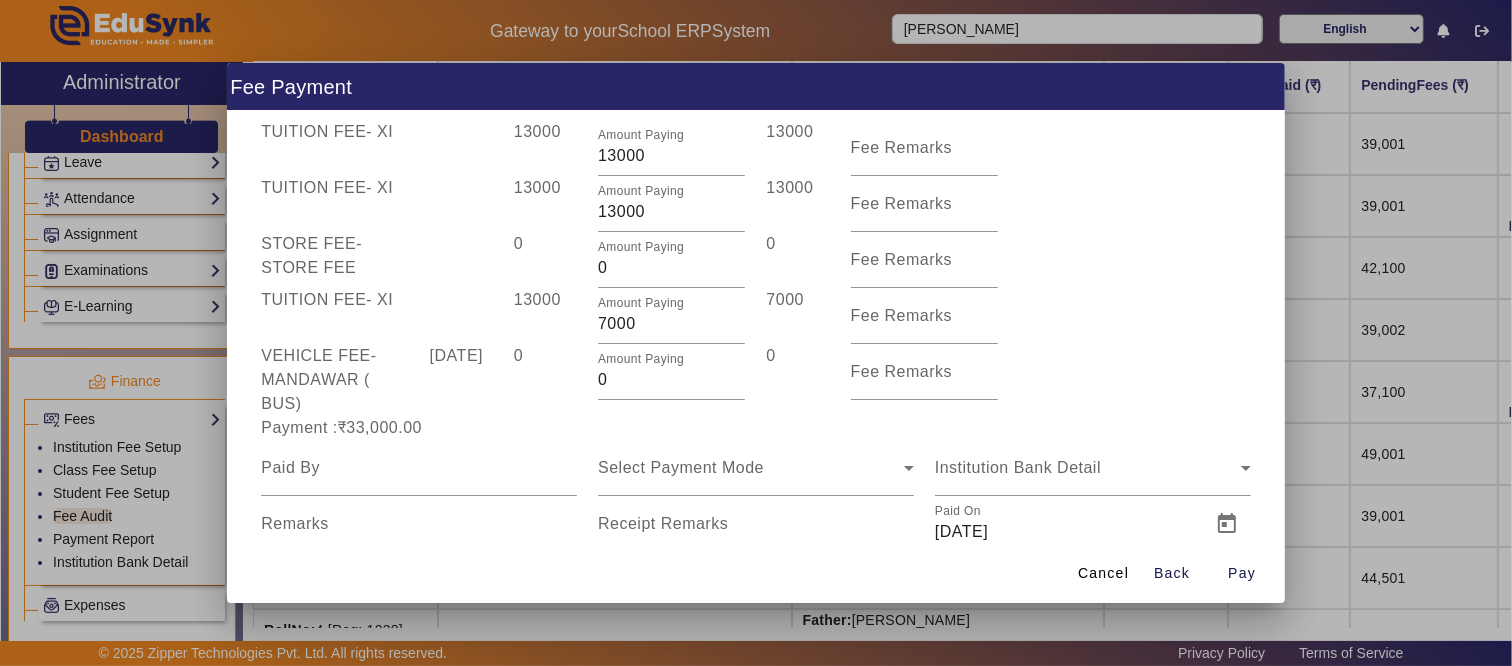 click on "13000" at bounding box center [545, 316] 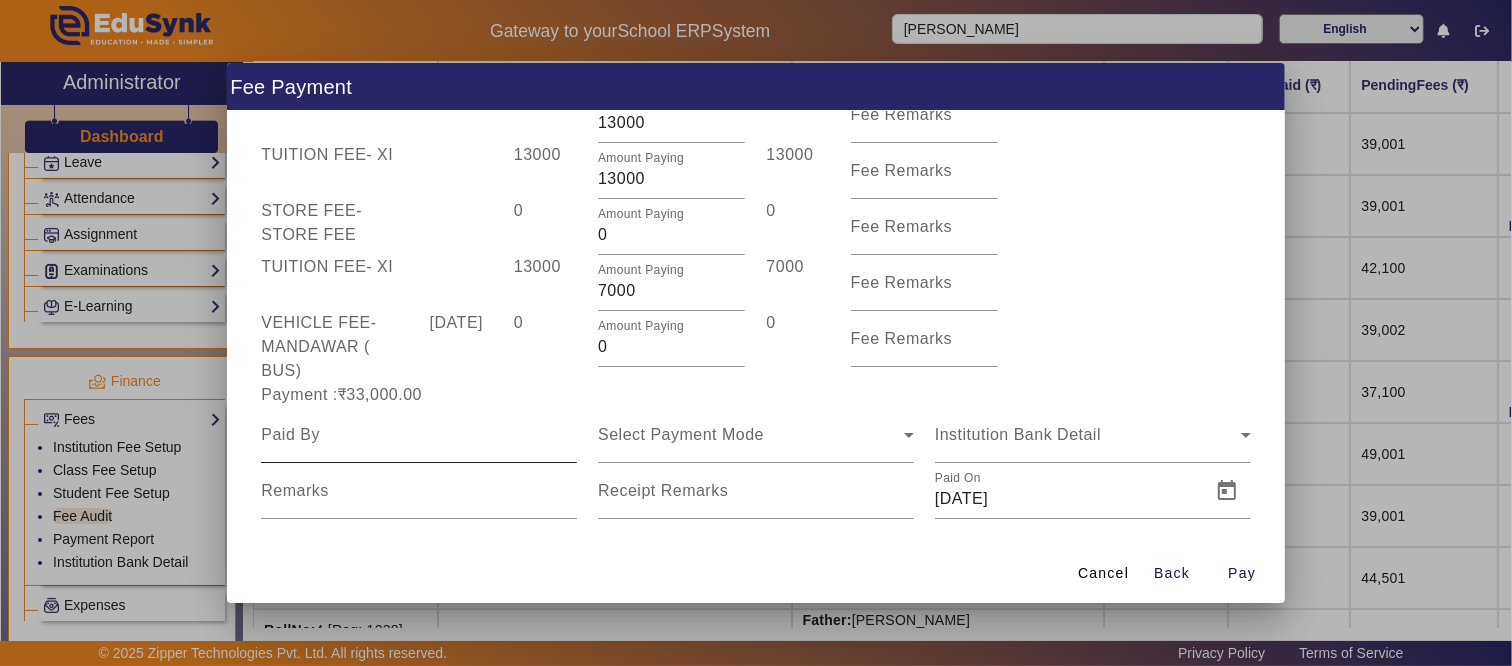 scroll, scrollTop: 162, scrollLeft: 0, axis: vertical 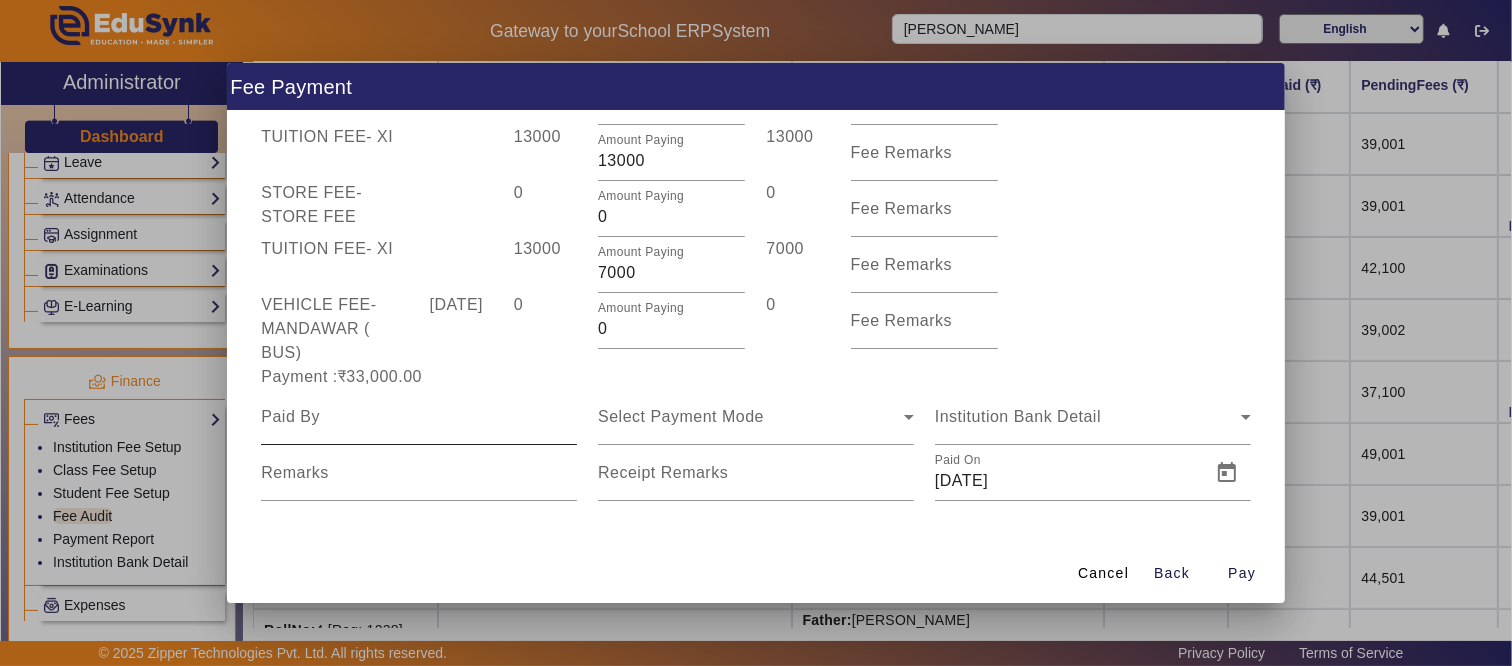 click at bounding box center [419, 417] 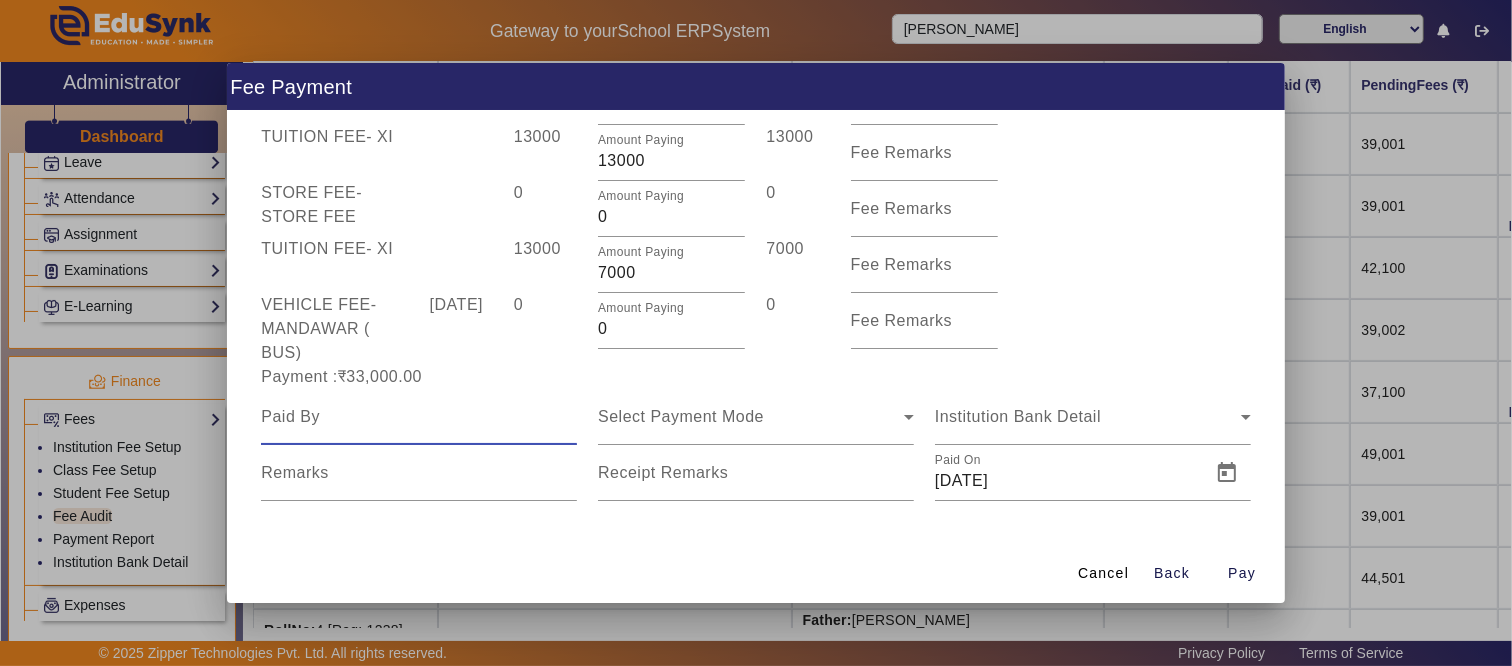 click at bounding box center [419, 417] 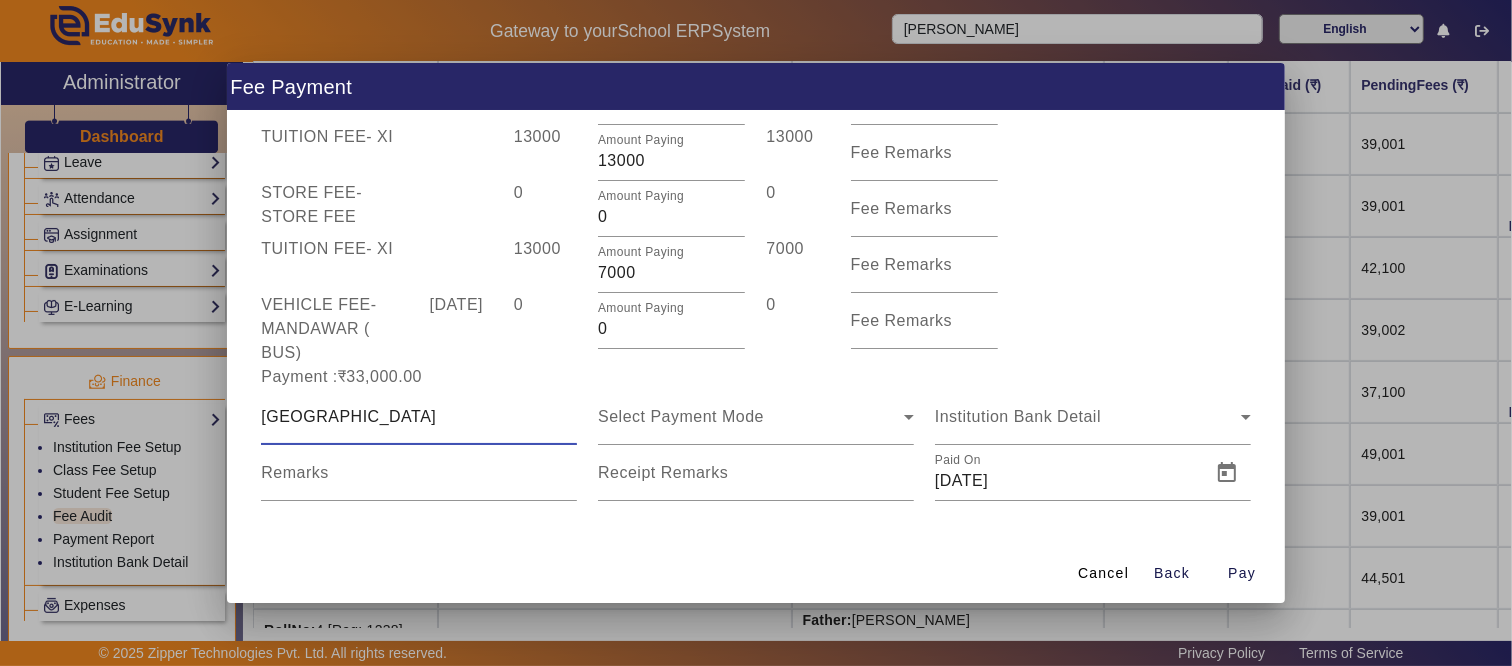type on "[GEOGRAPHIC_DATA]" 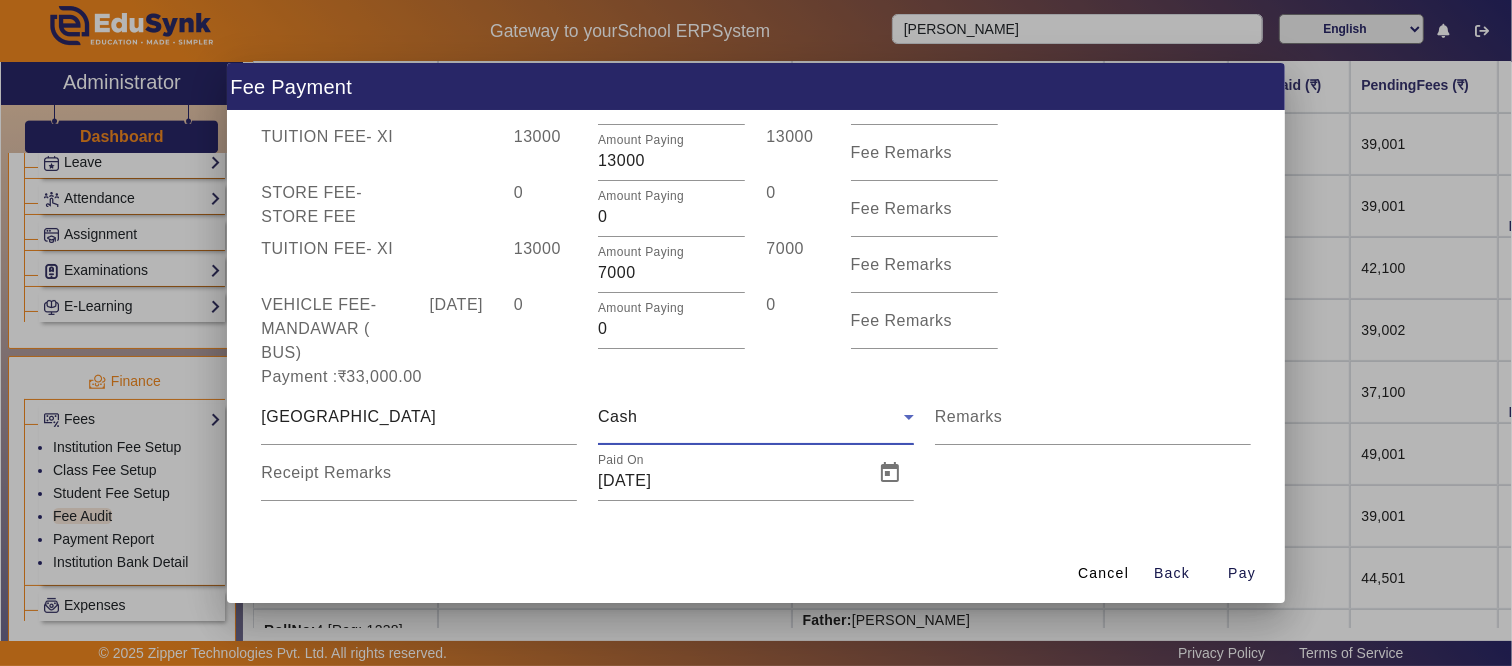 click on "Cash" at bounding box center [751, 417] 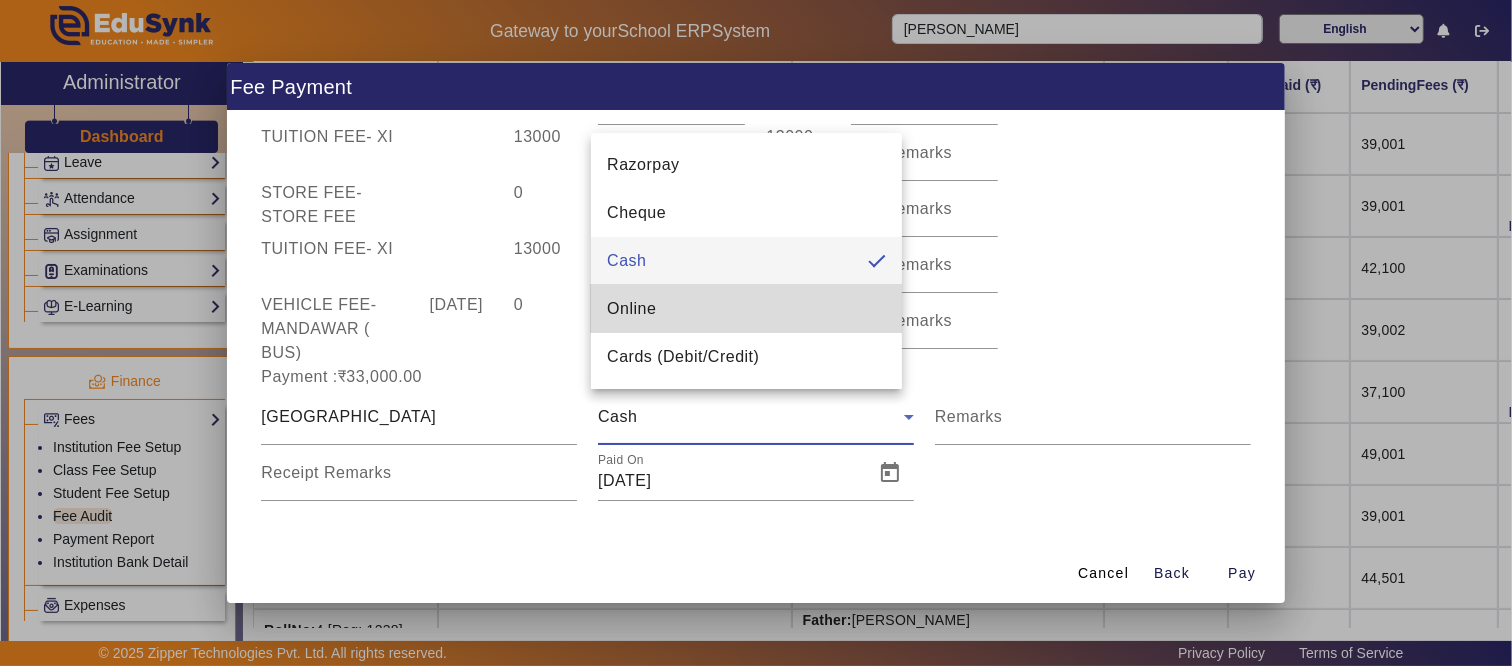 click on "Online" at bounding box center (631, 309) 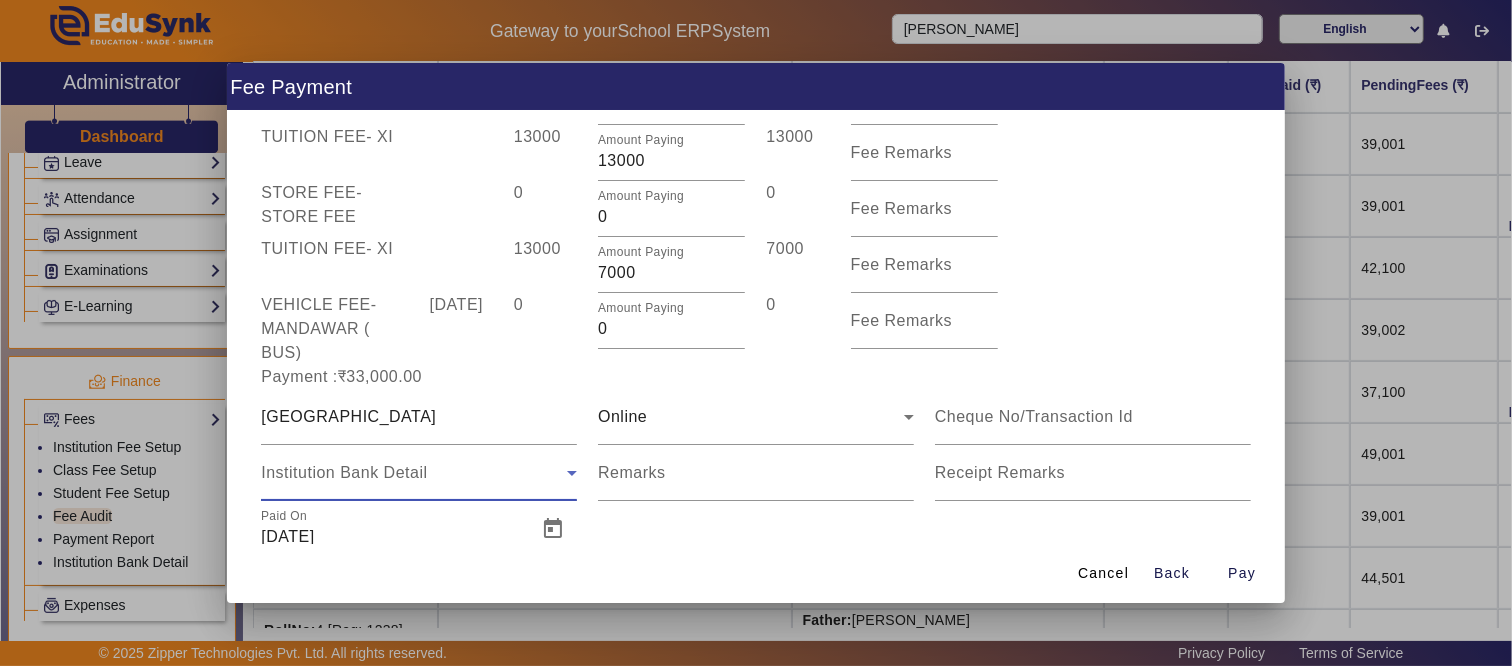 click on "Institution Bank Detail" at bounding box center [344, 472] 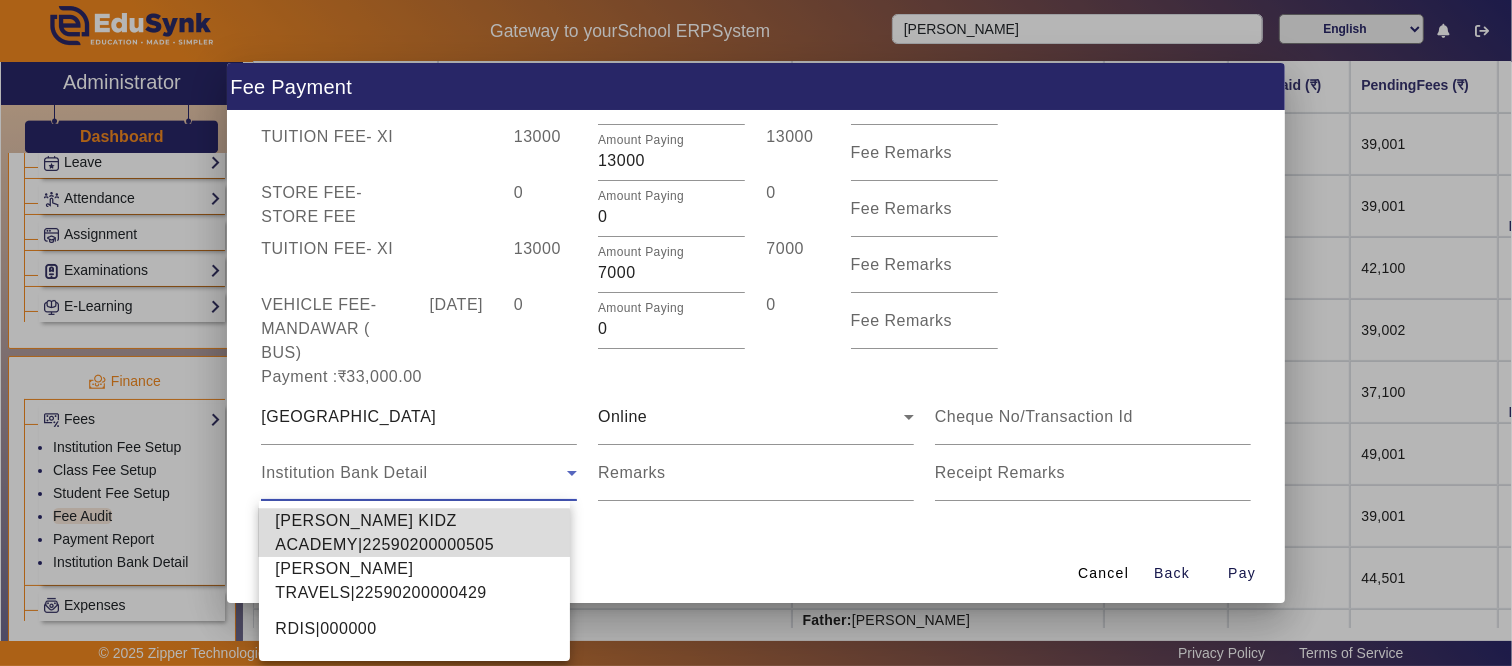 click on "[PERSON_NAME] KIDZ ACADEMY|22590200000505" at bounding box center [414, 533] 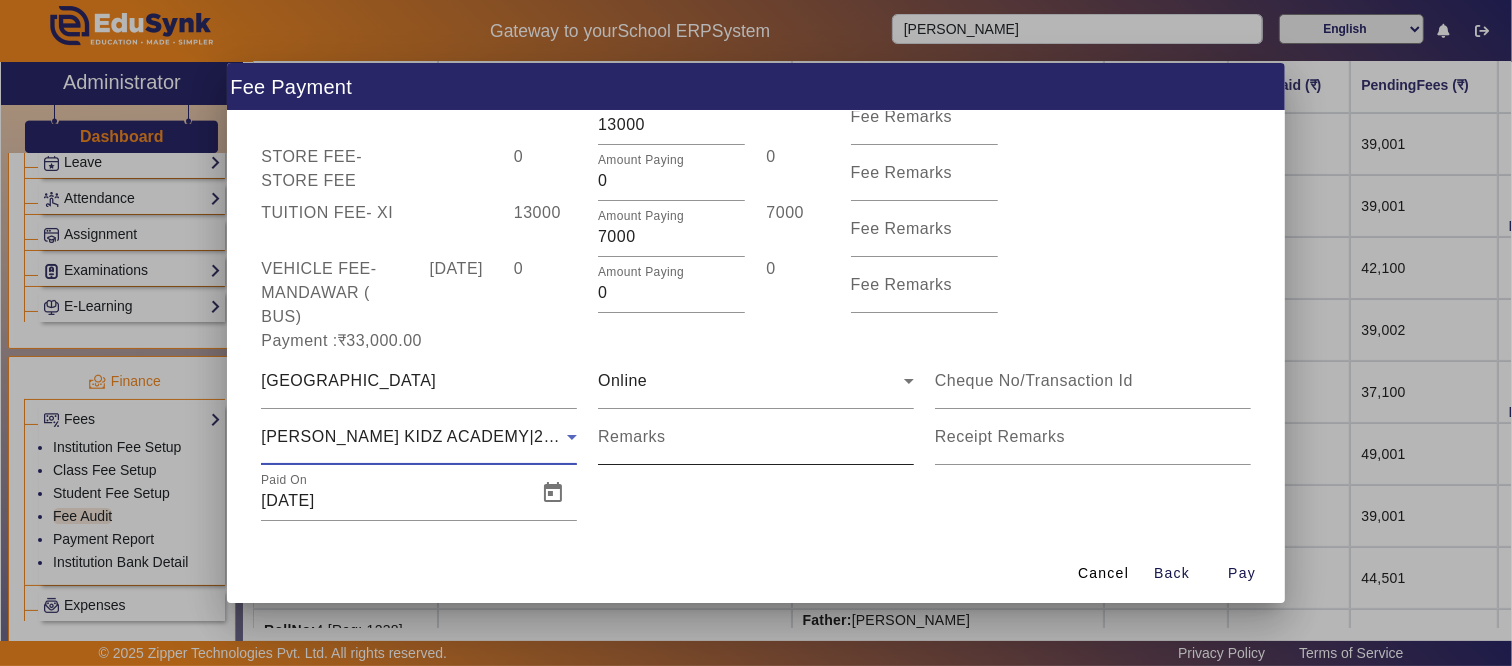 scroll, scrollTop: 218, scrollLeft: 0, axis: vertical 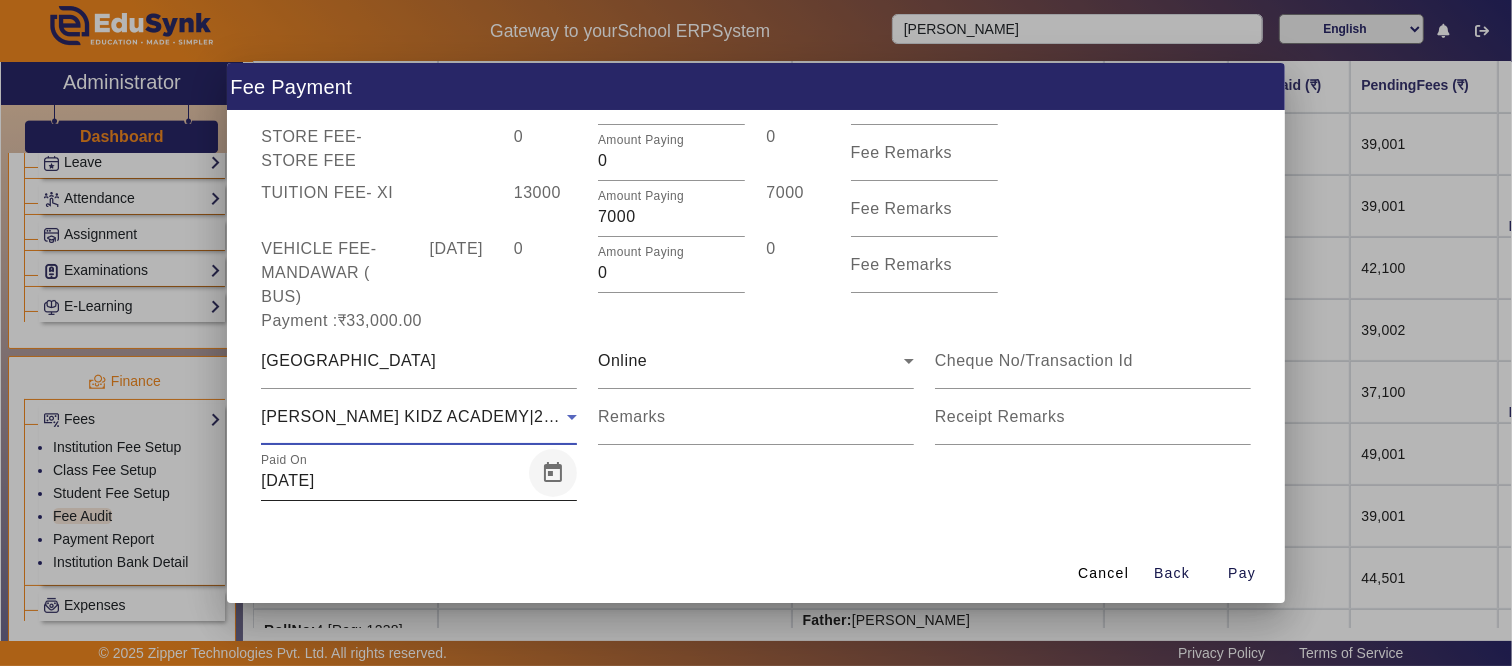 click at bounding box center (553, 473) 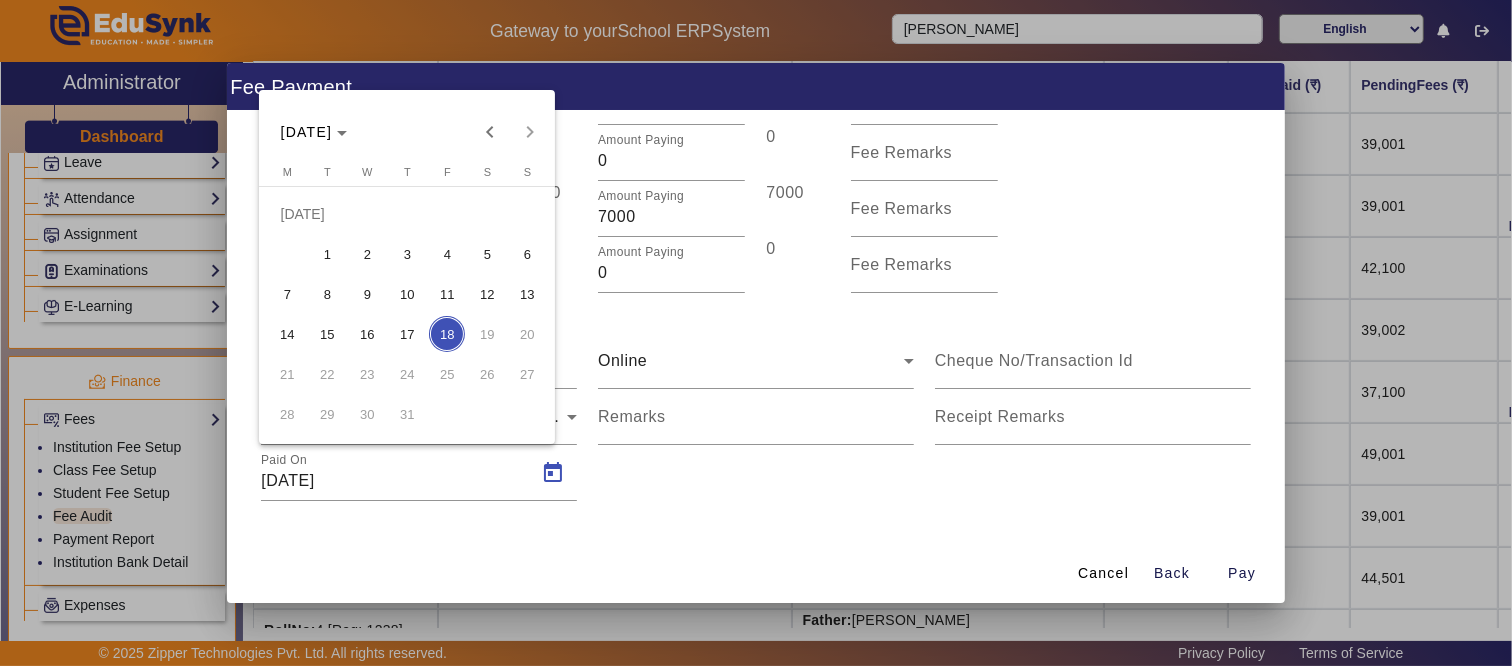 click on "17" at bounding box center [407, 334] 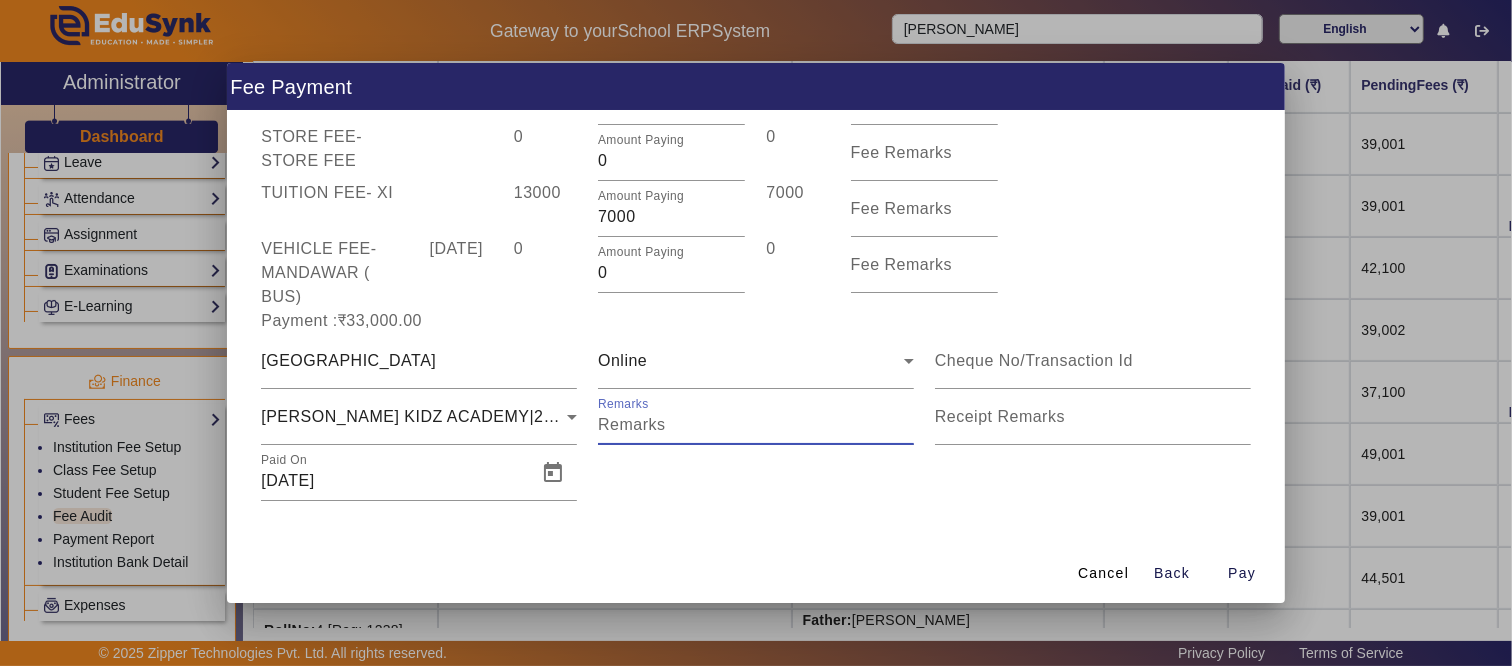 click on "Remarks" at bounding box center [756, 425] 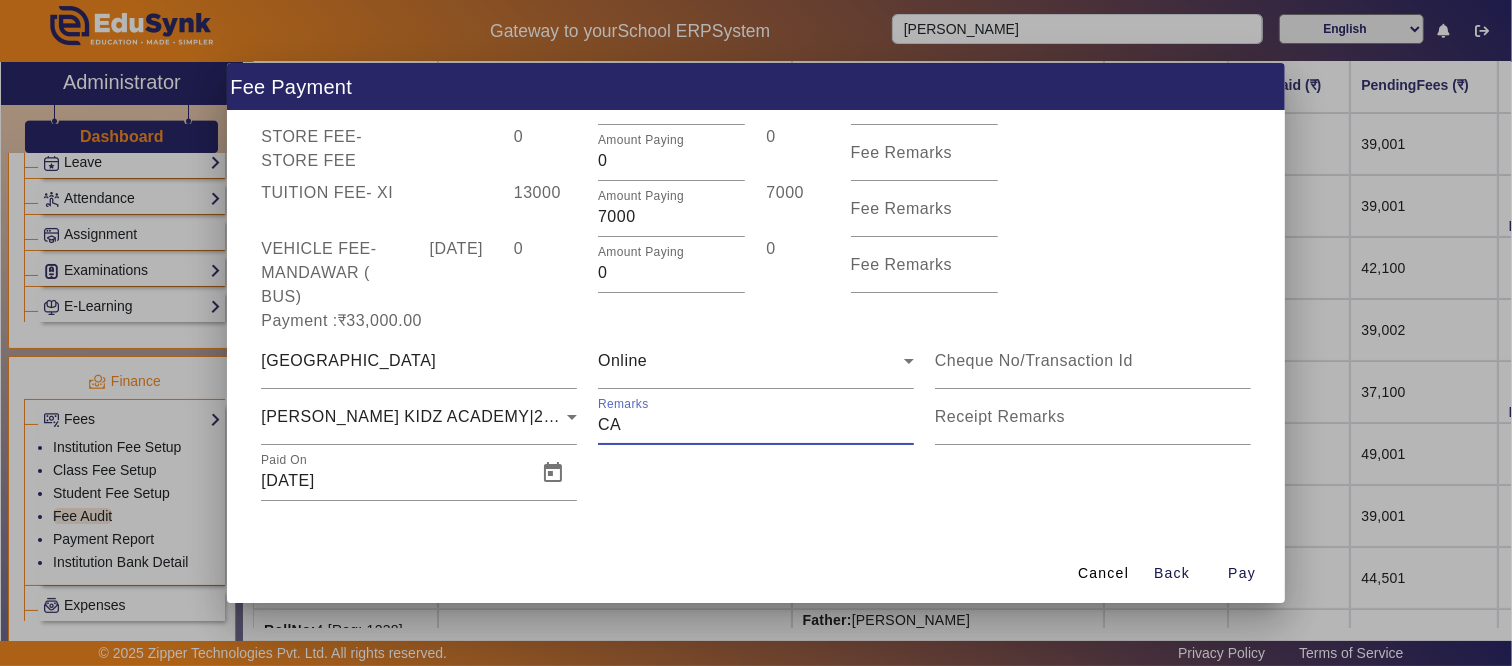 type on "C" 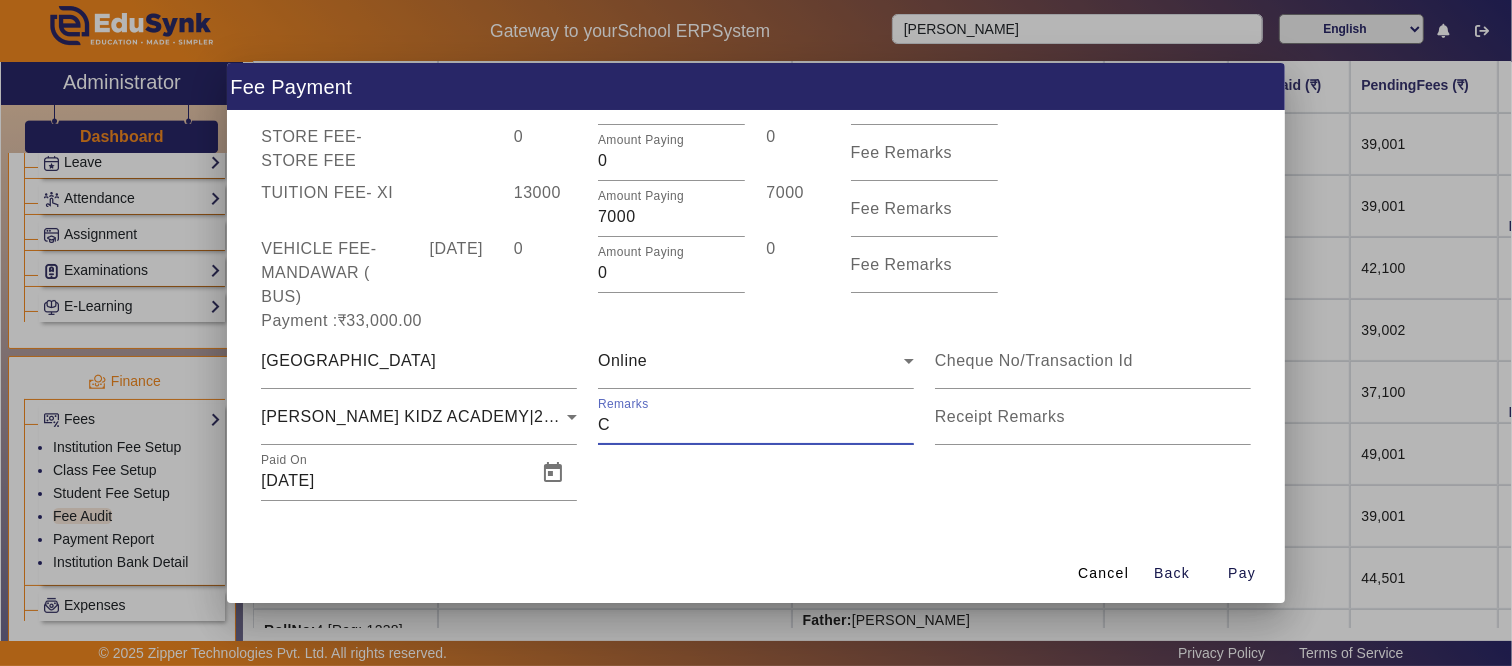 type 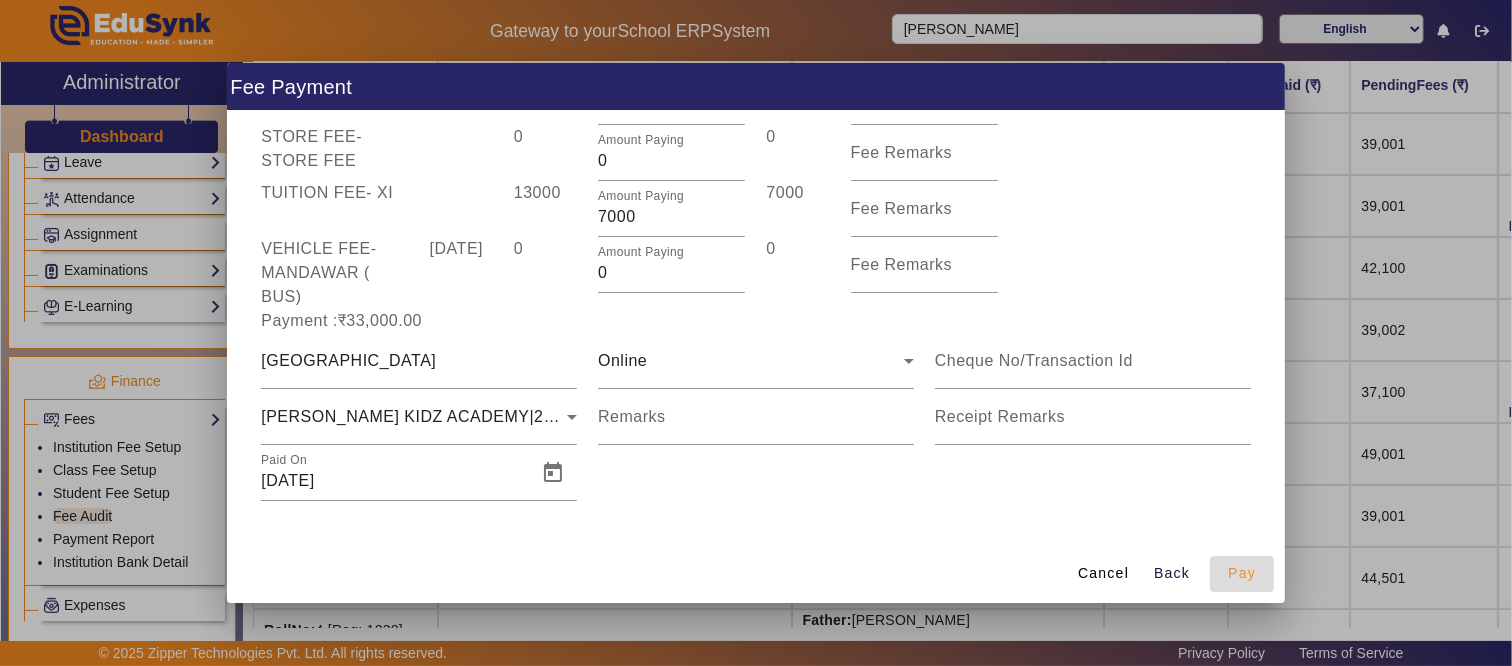 click on "Pay" at bounding box center (1242, 573) 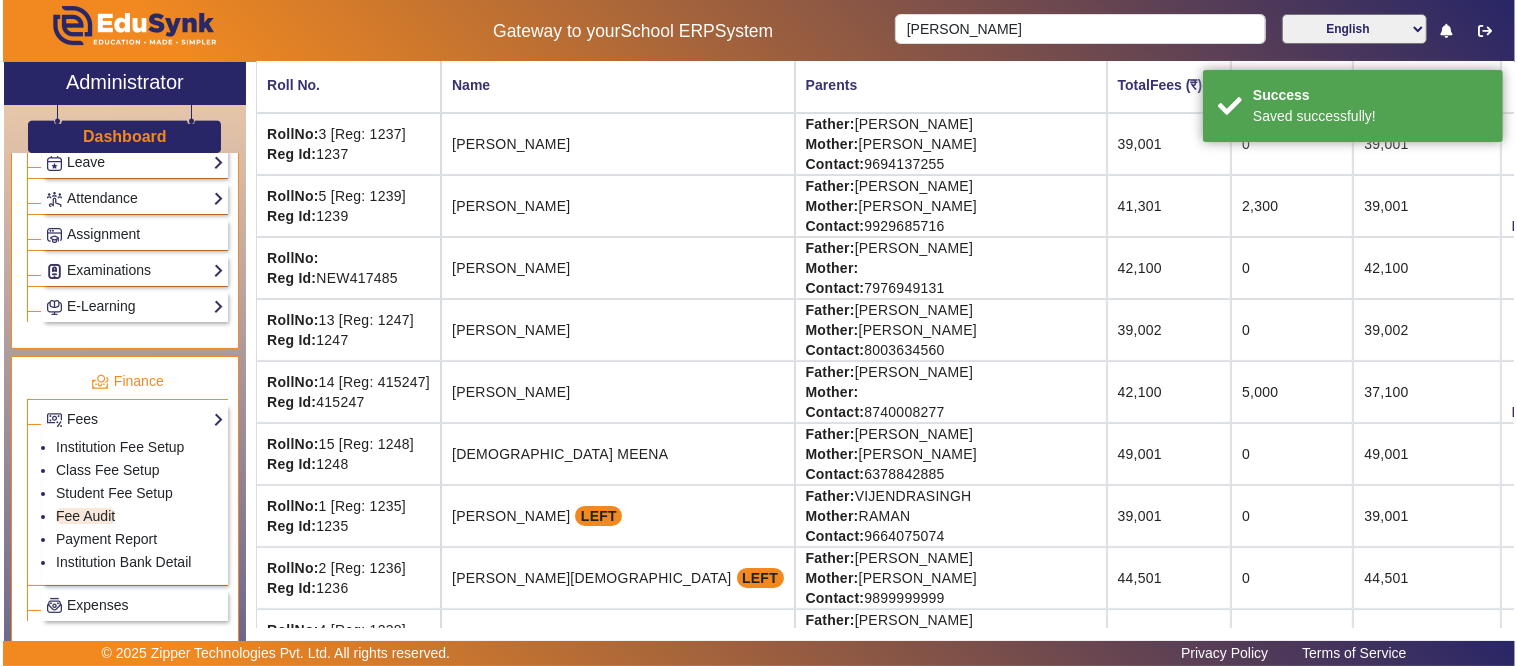 scroll, scrollTop: 0, scrollLeft: 0, axis: both 